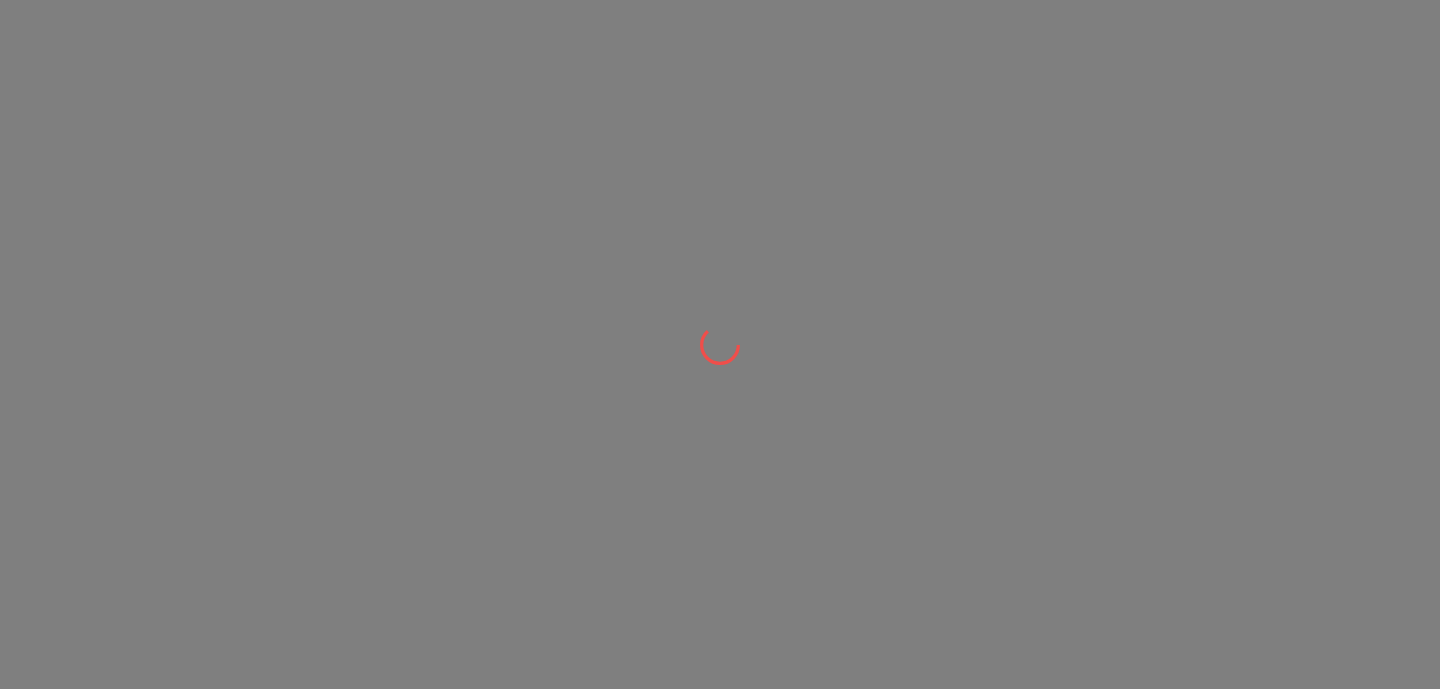 scroll, scrollTop: 0, scrollLeft: 0, axis: both 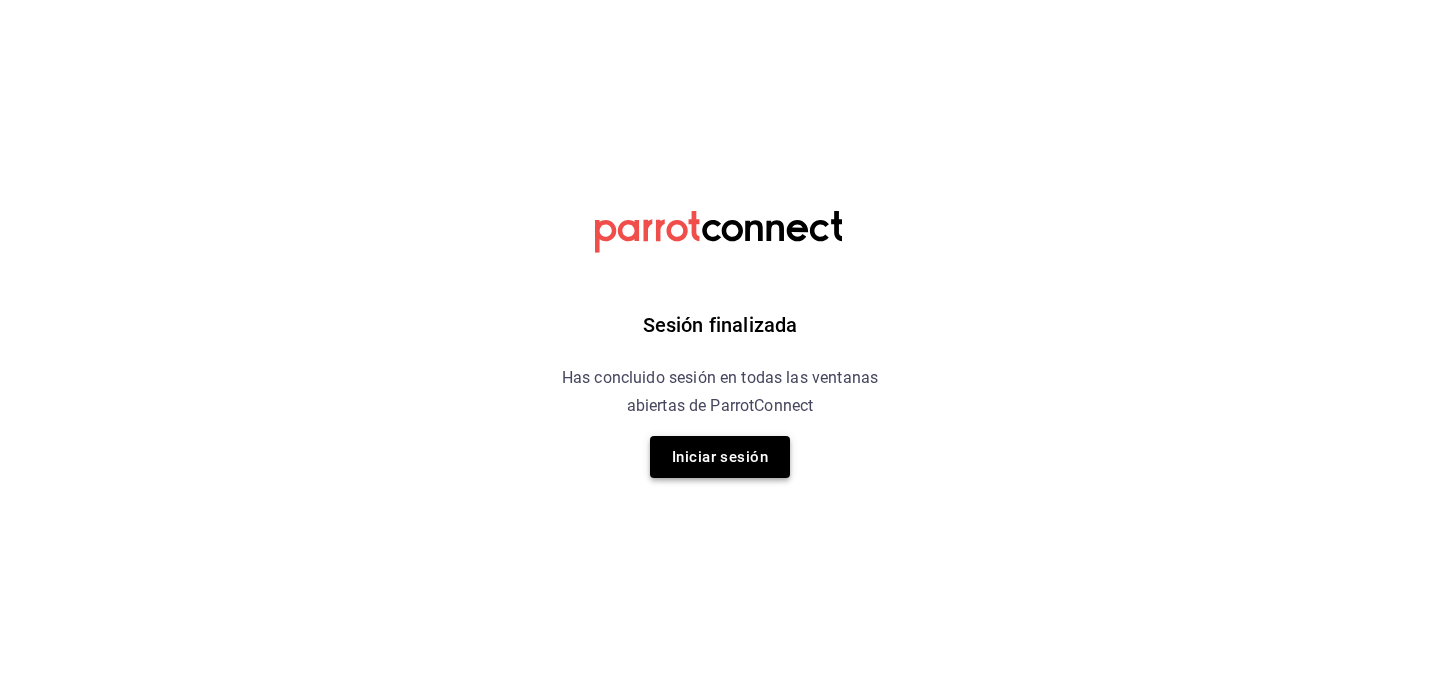 click on "Iniciar sesión" at bounding box center (720, 457) 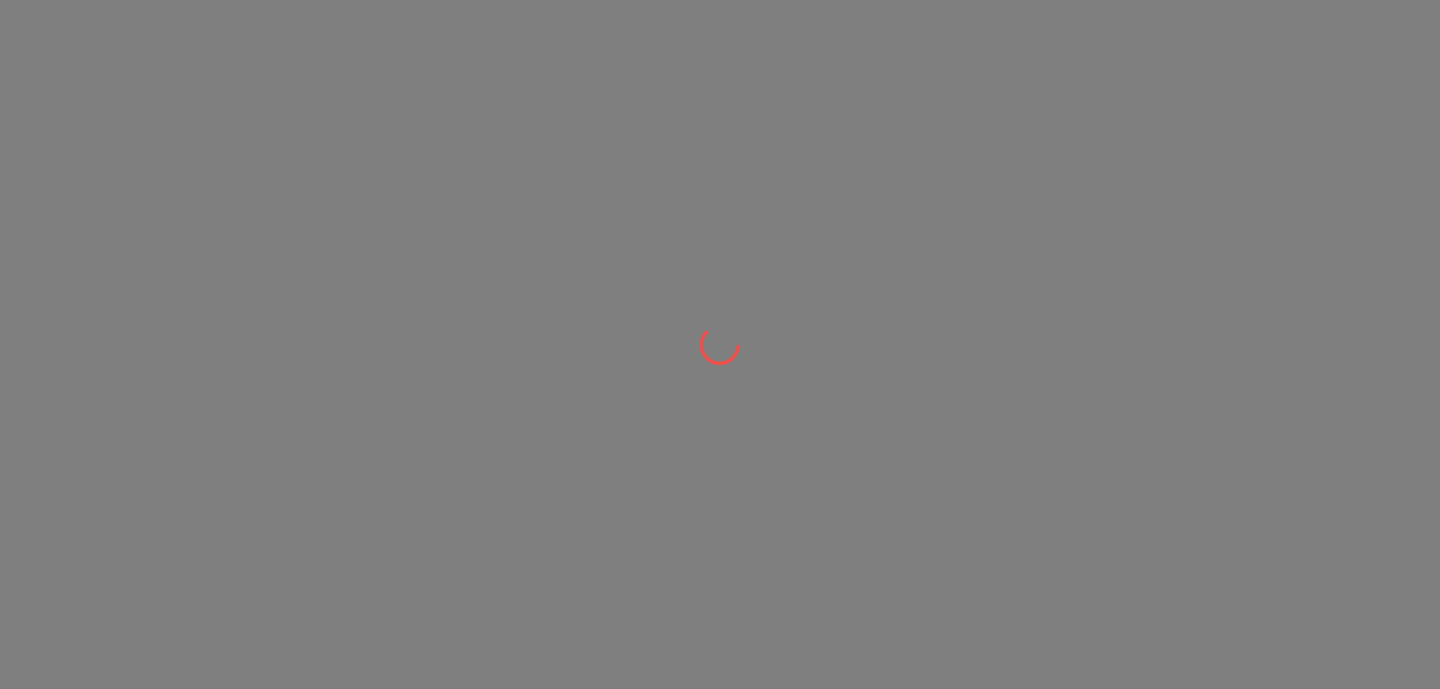 scroll, scrollTop: 0, scrollLeft: 0, axis: both 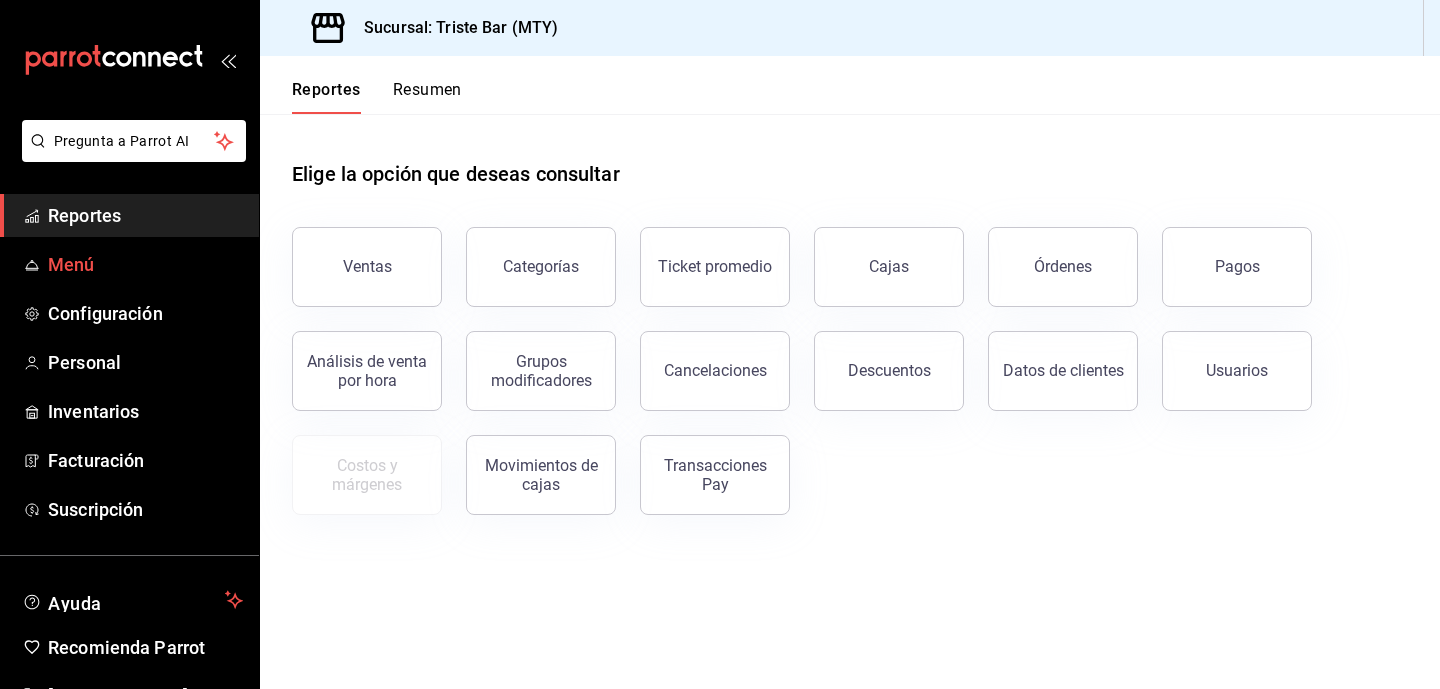 click on "Menú" at bounding box center [145, 264] 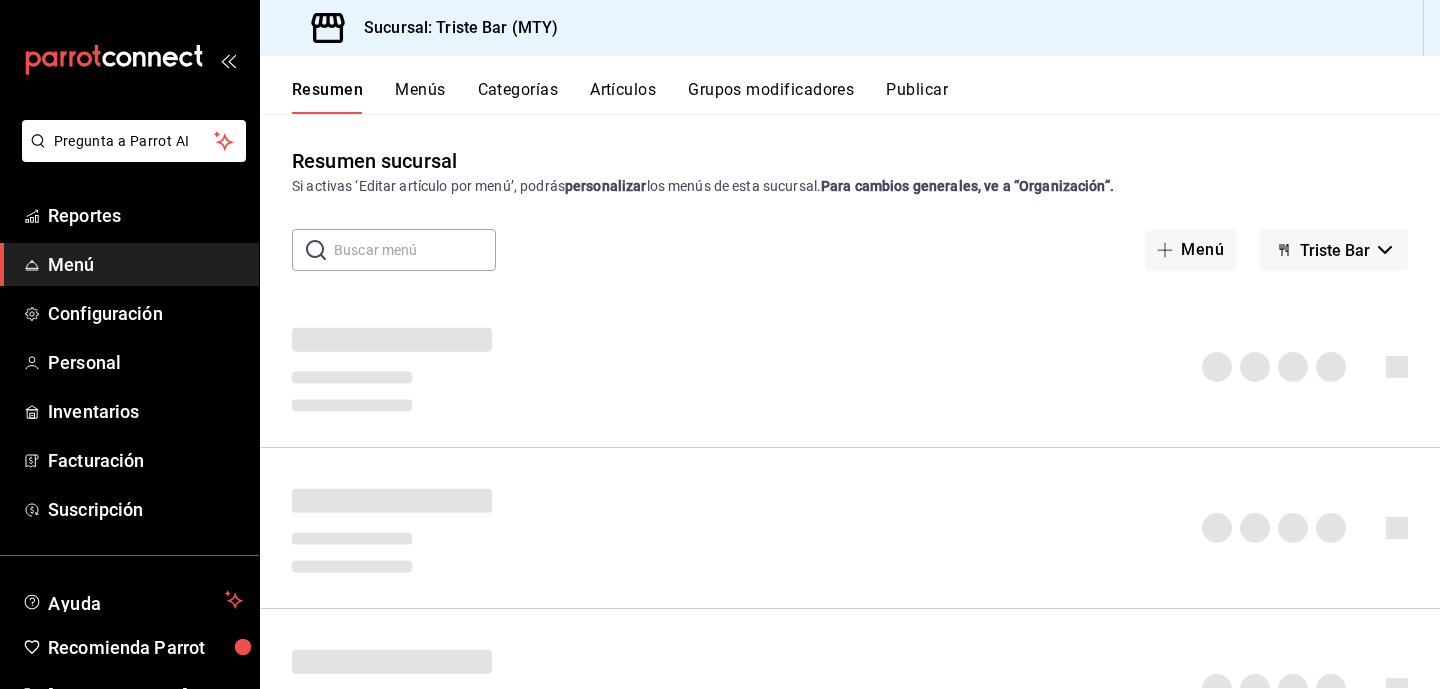 click on "Menú" at bounding box center (145, 264) 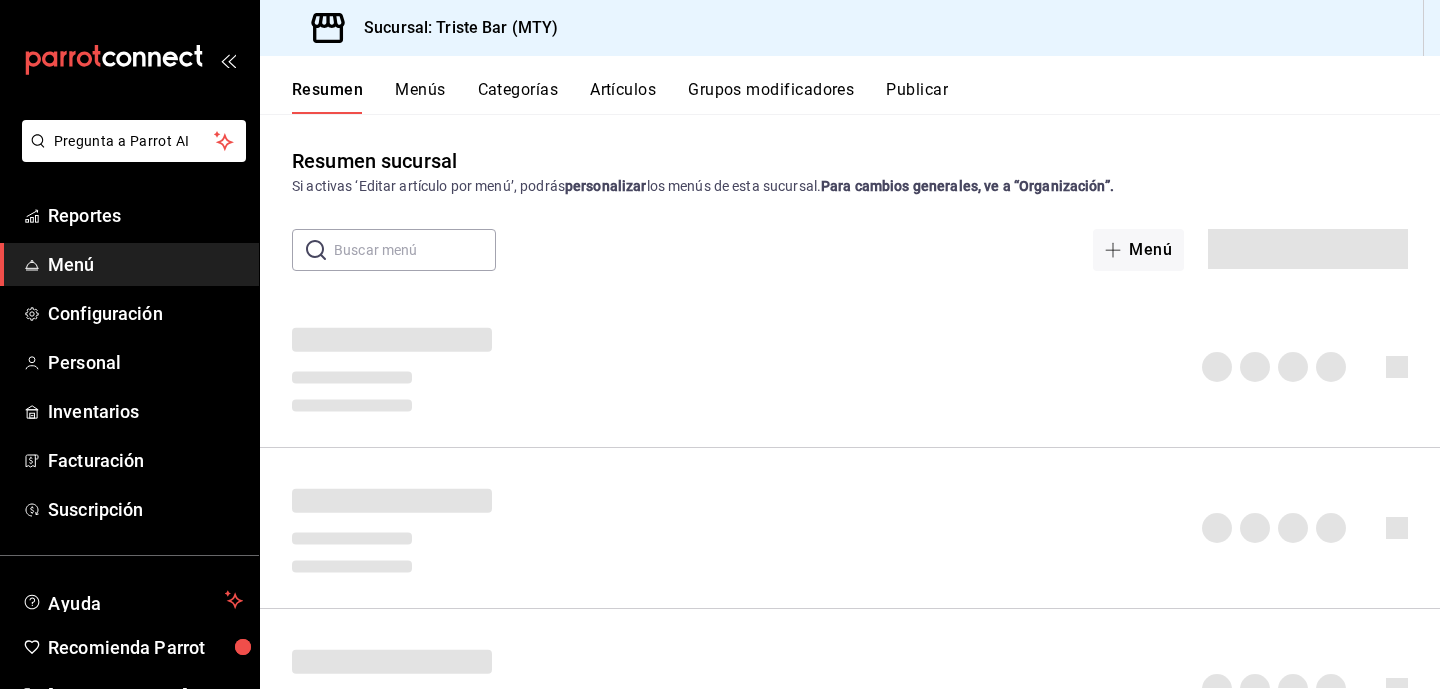 click on "Menús" at bounding box center [420, 97] 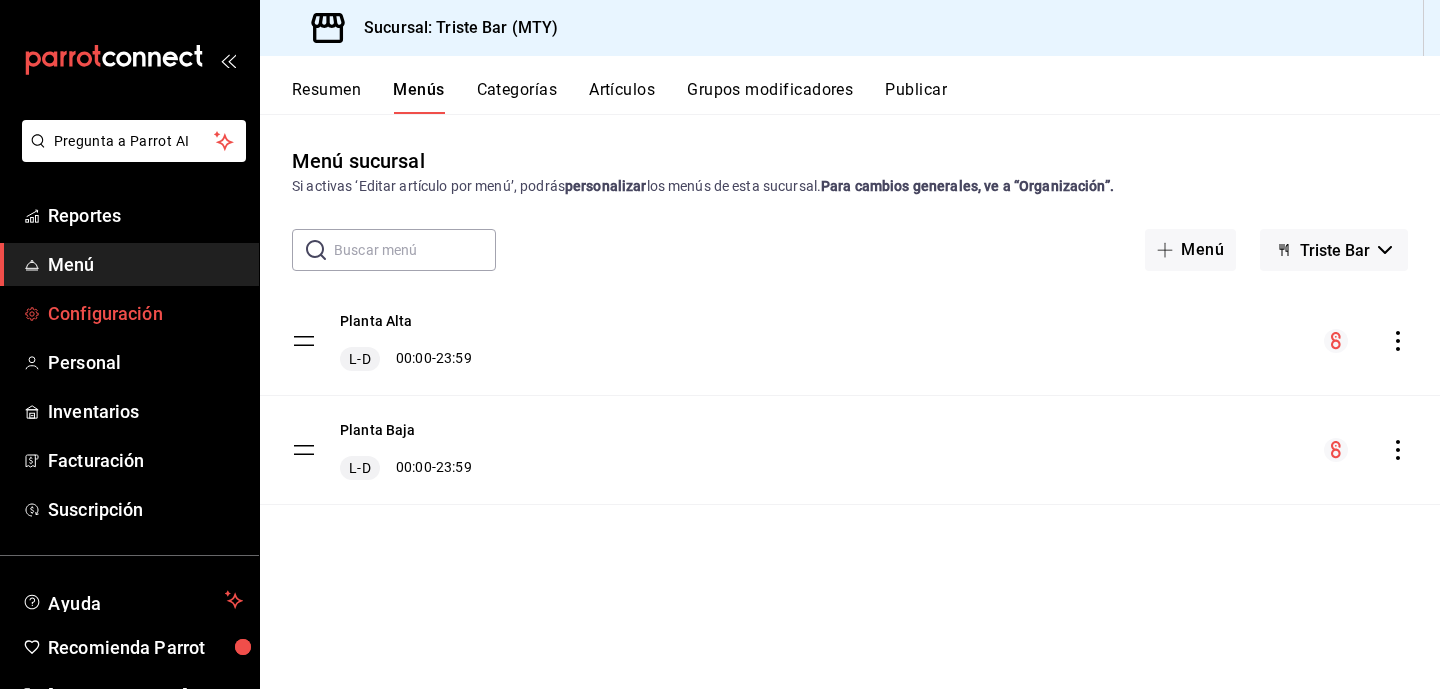 click on "Configuración" at bounding box center [145, 313] 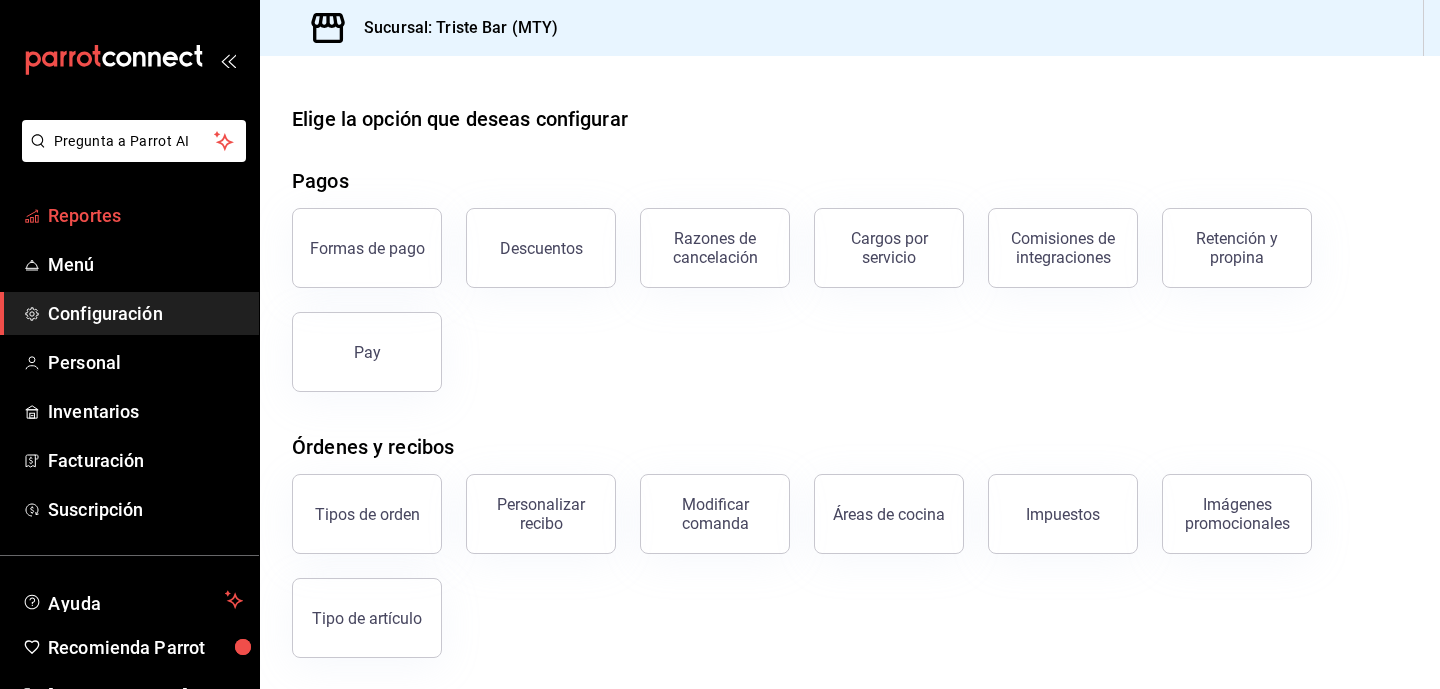 click on "Reportes" at bounding box center [145, 215] 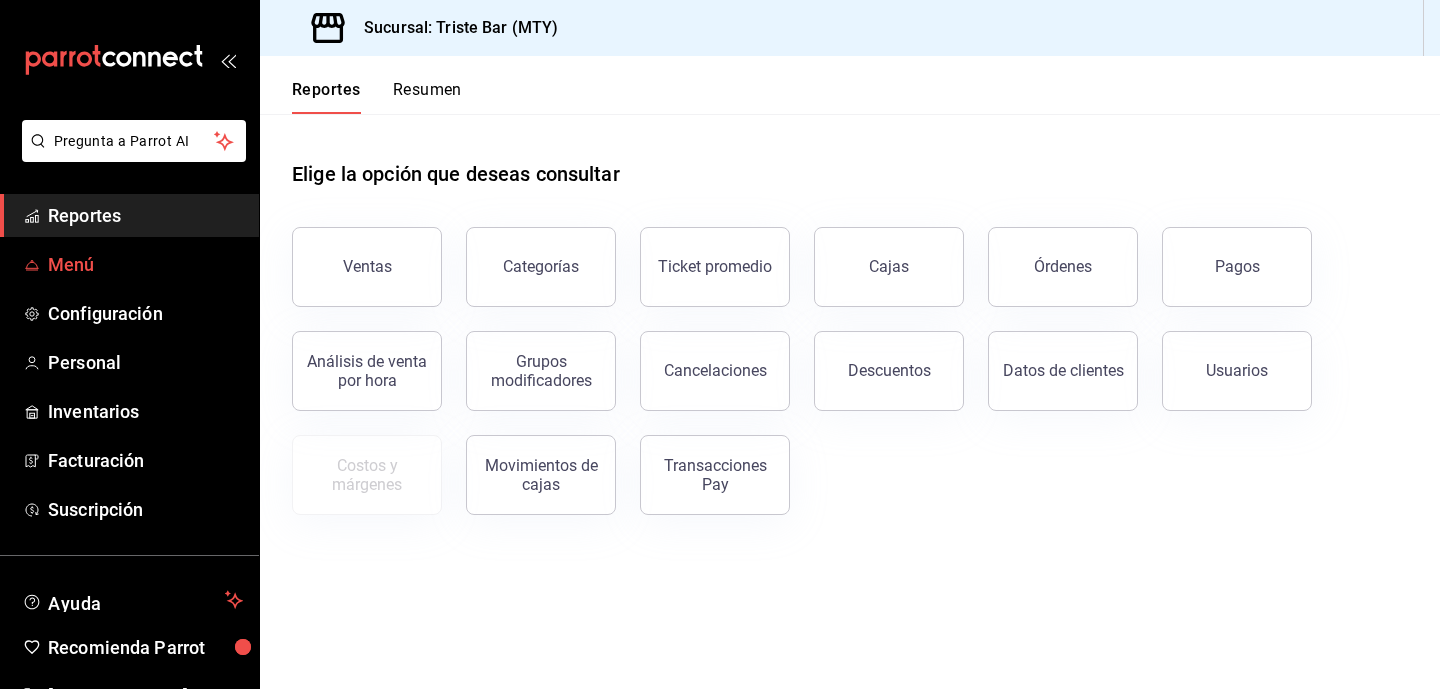 click on "Menú" at bounding box center [145, 264] 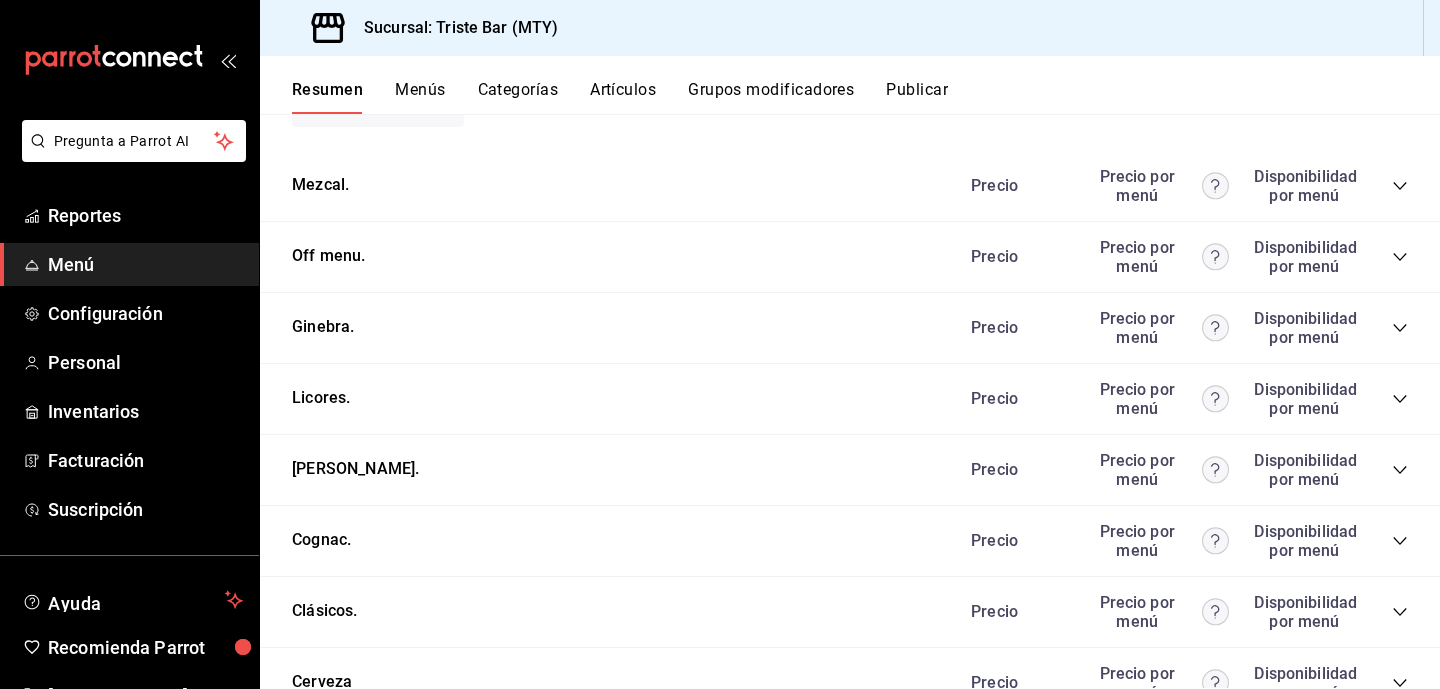 scroll, scrollTop: 1432, scrollLeft: 0, axis: vertical 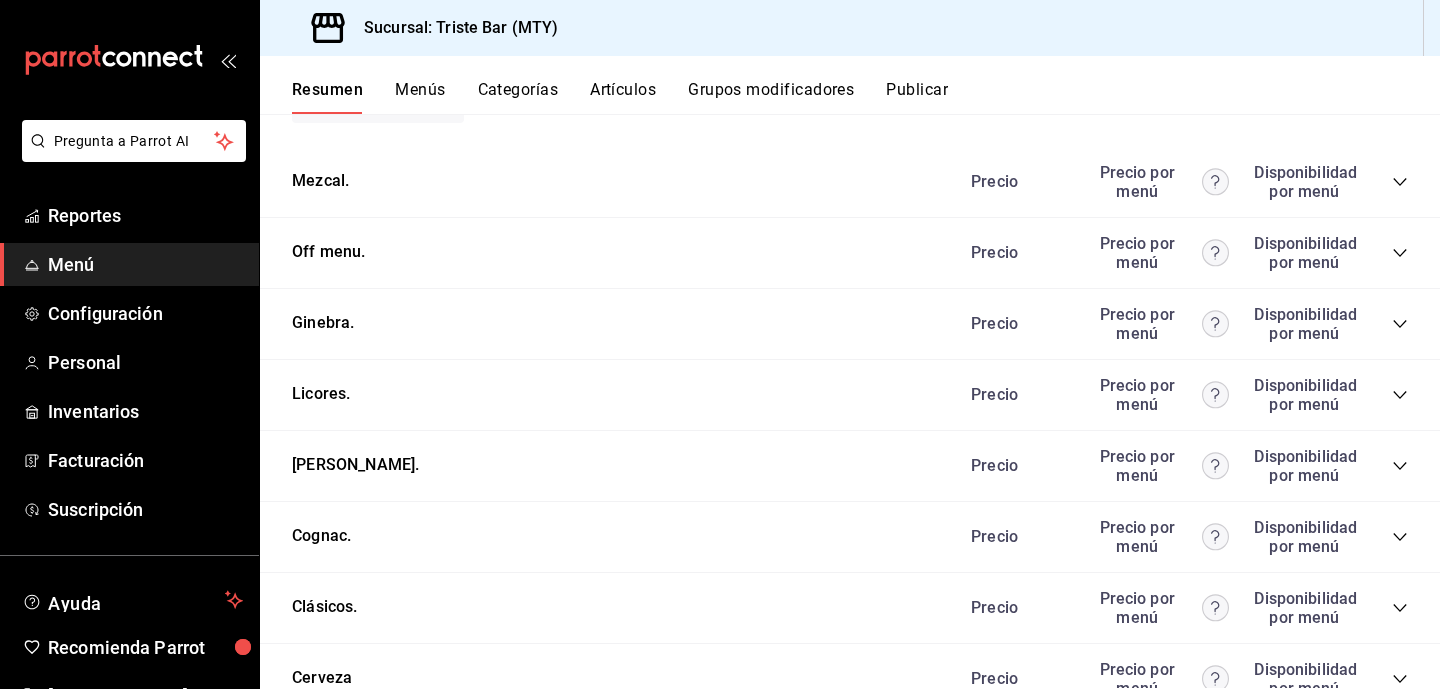 click 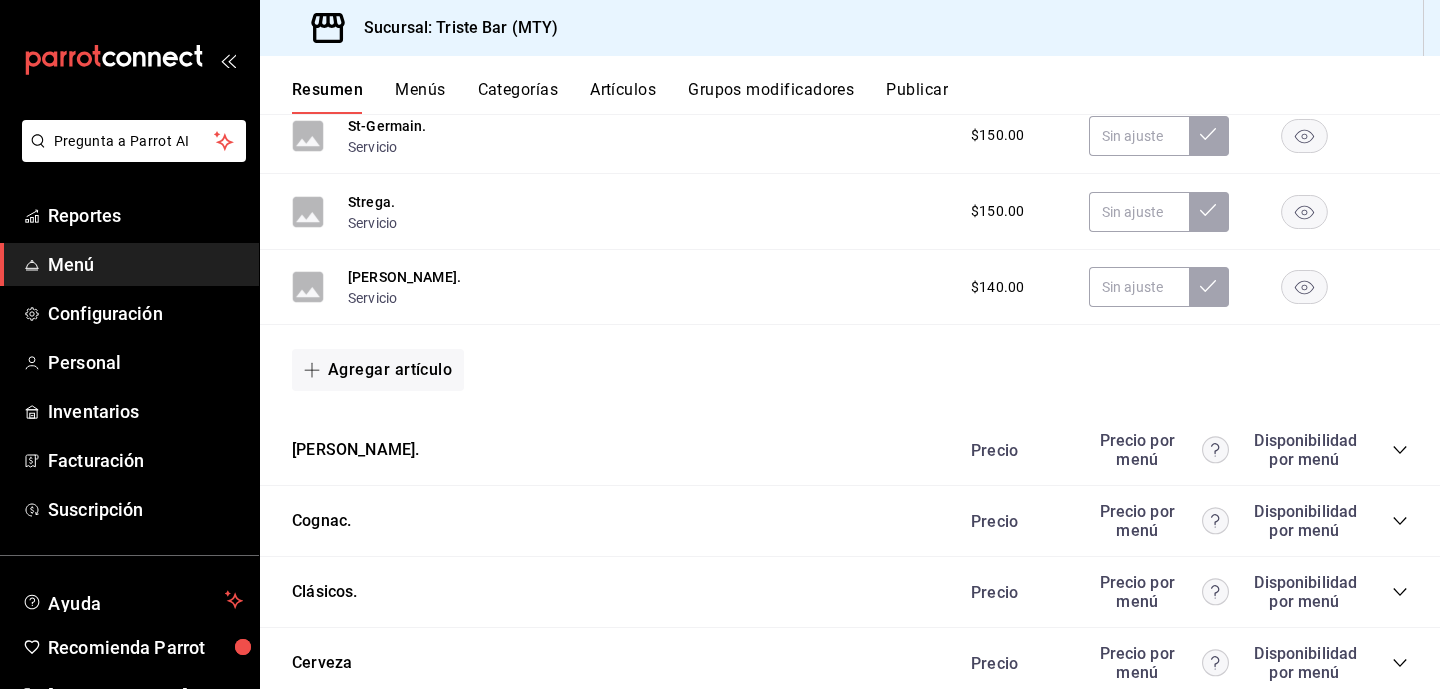scroll, scrollTop: 3422, scrollLeft: 0, axis: vertical 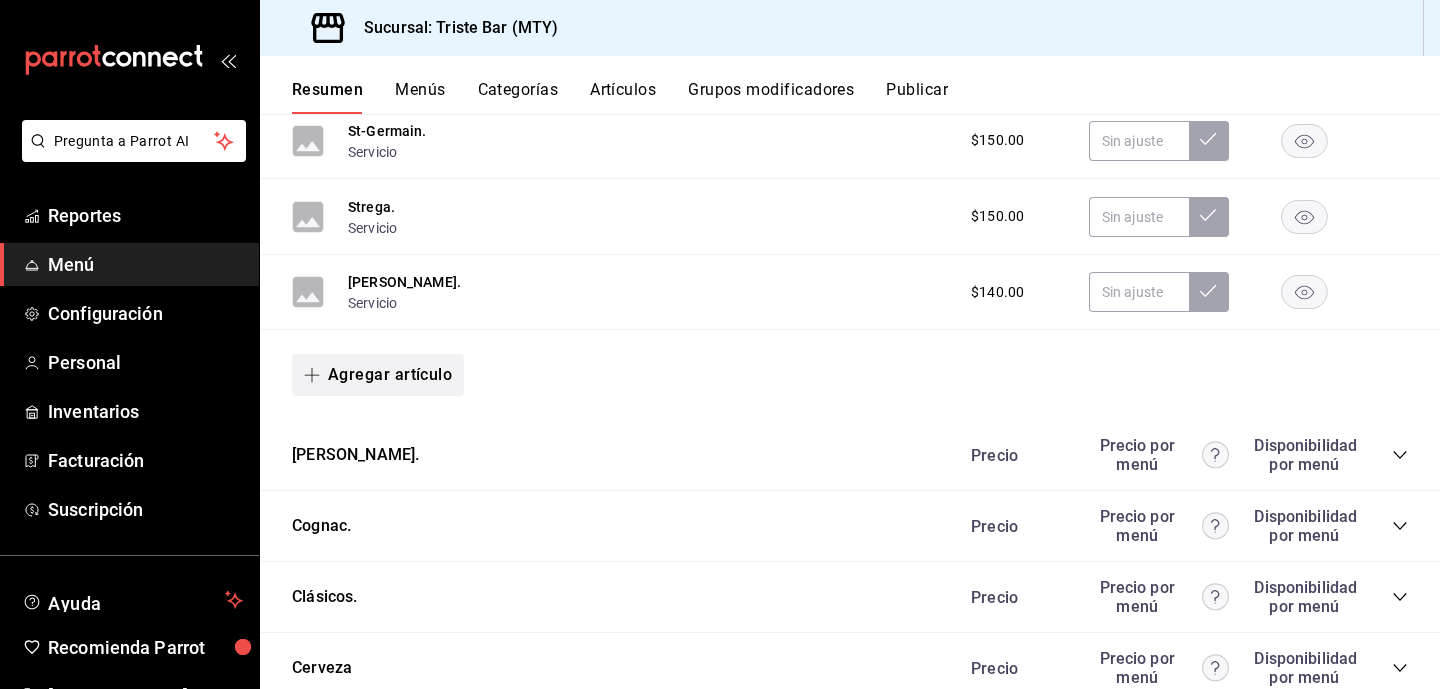 click on "Agregar artículo" at bounding box center [378, 375] 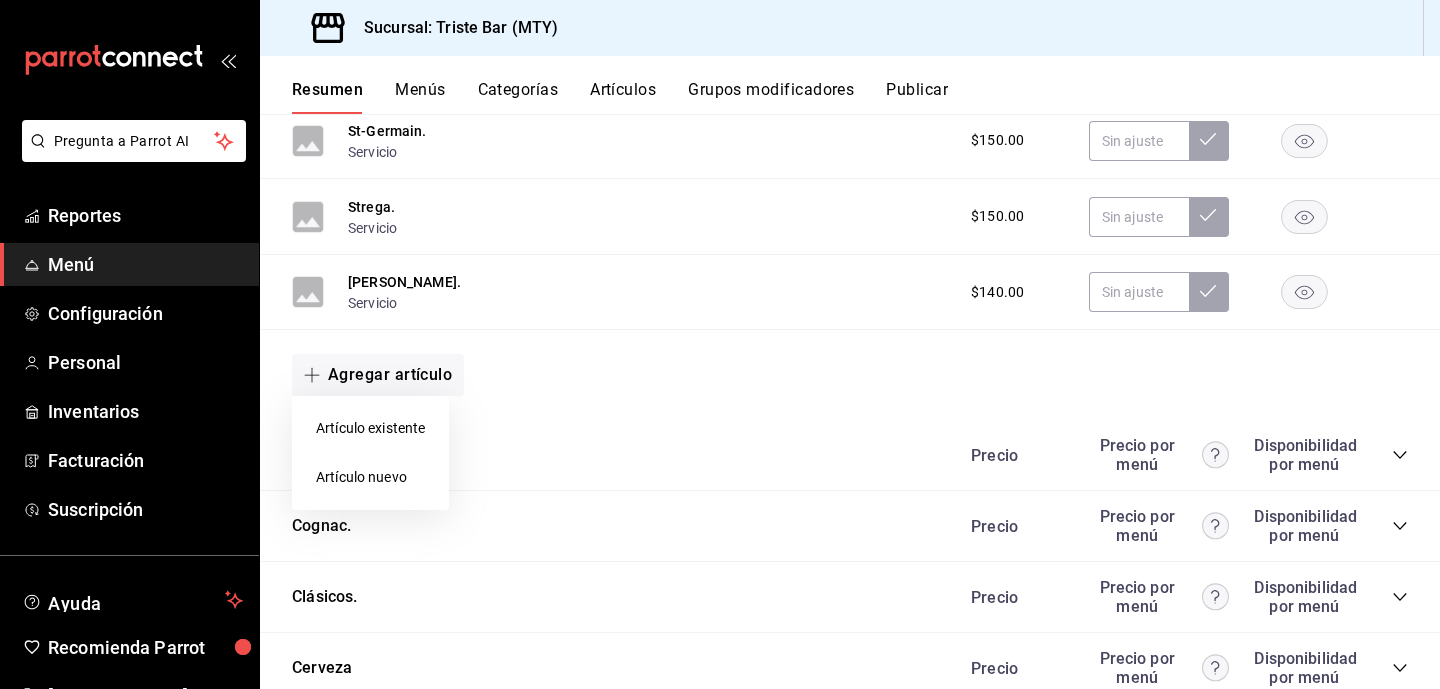 click on "Artículo nuevo" at bounding box center [370, 477] 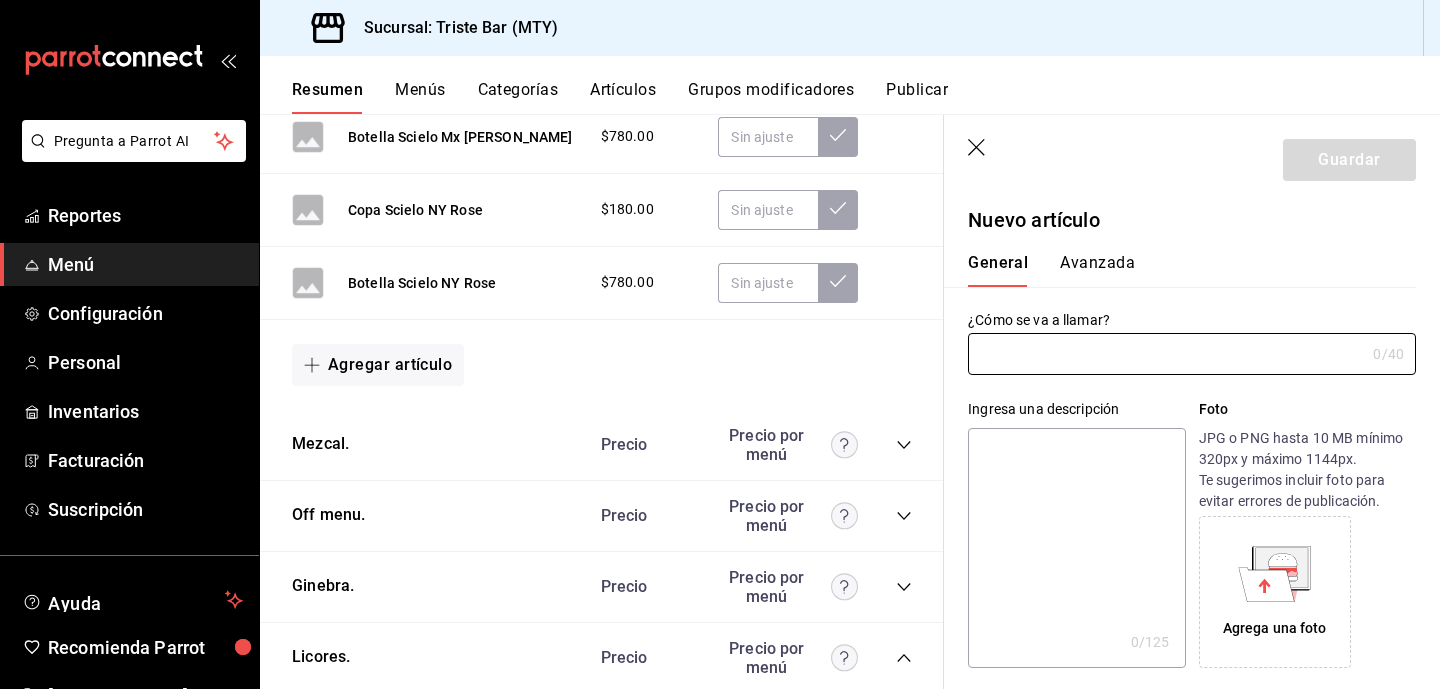 scroll, scrollTop: 1181, scrollLeft: 0, axis: vertical 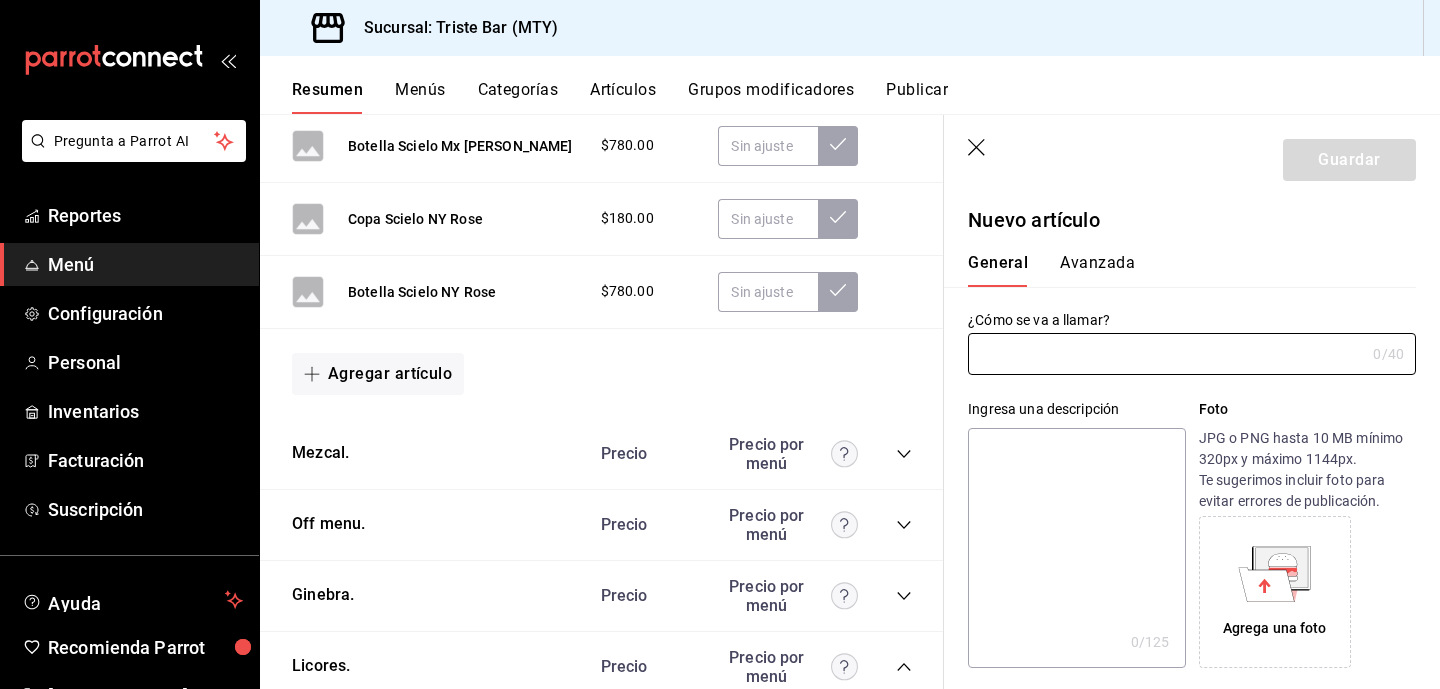 click 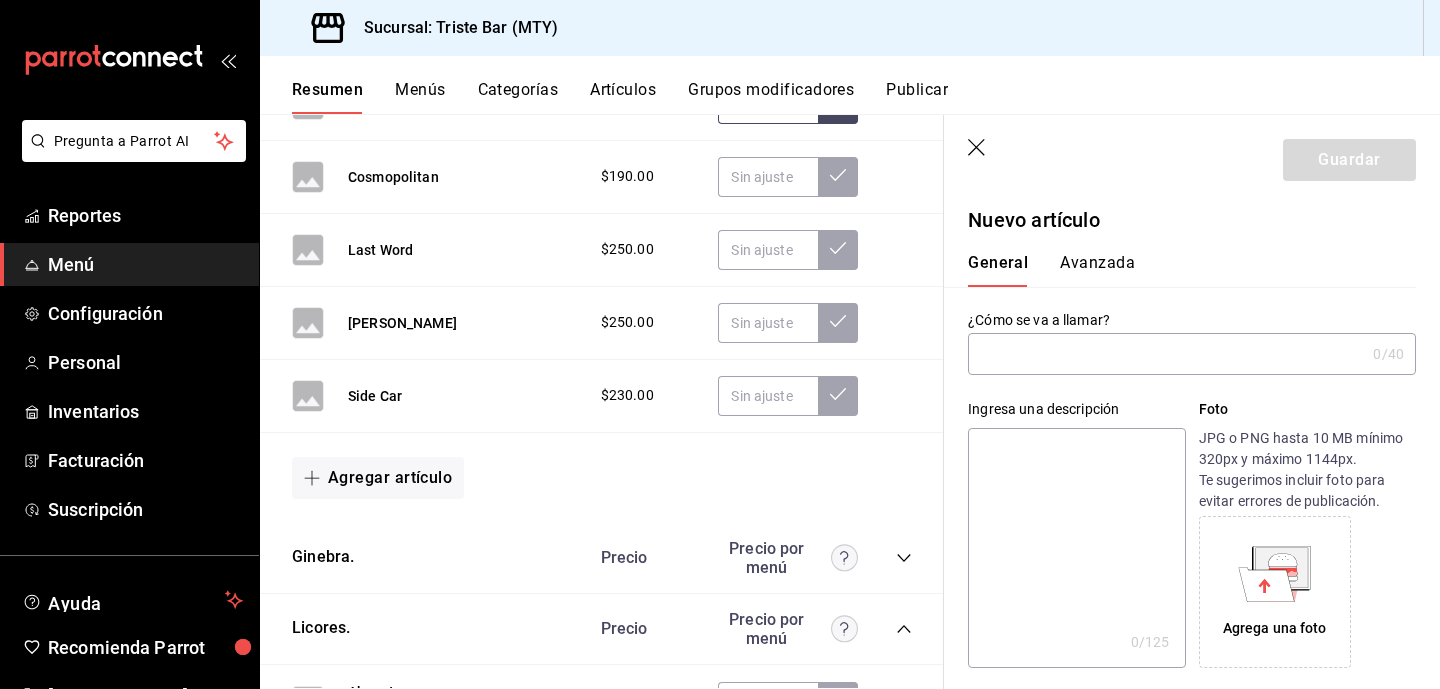 scroll, scrollTop: 2989, scrollLeft: 0, axis: vertical 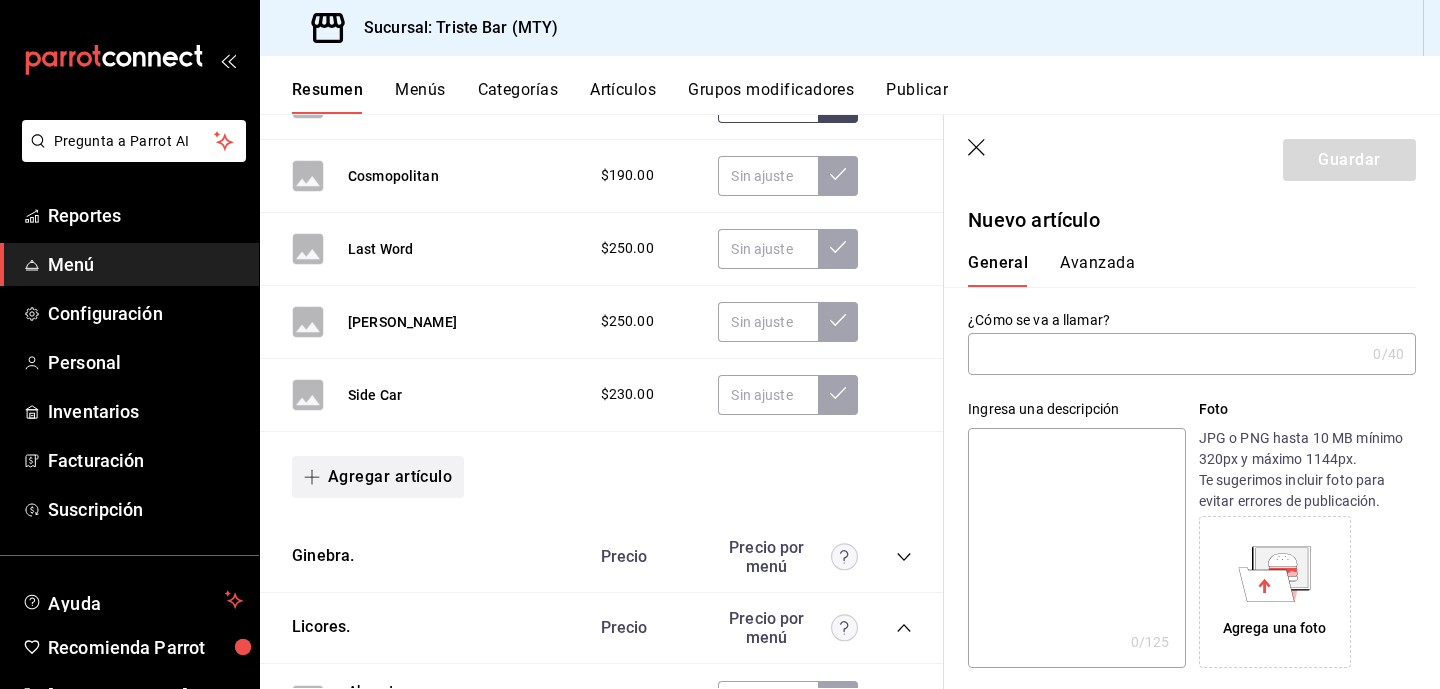click on "Agregar artículo" at bounding box center [378, 477] 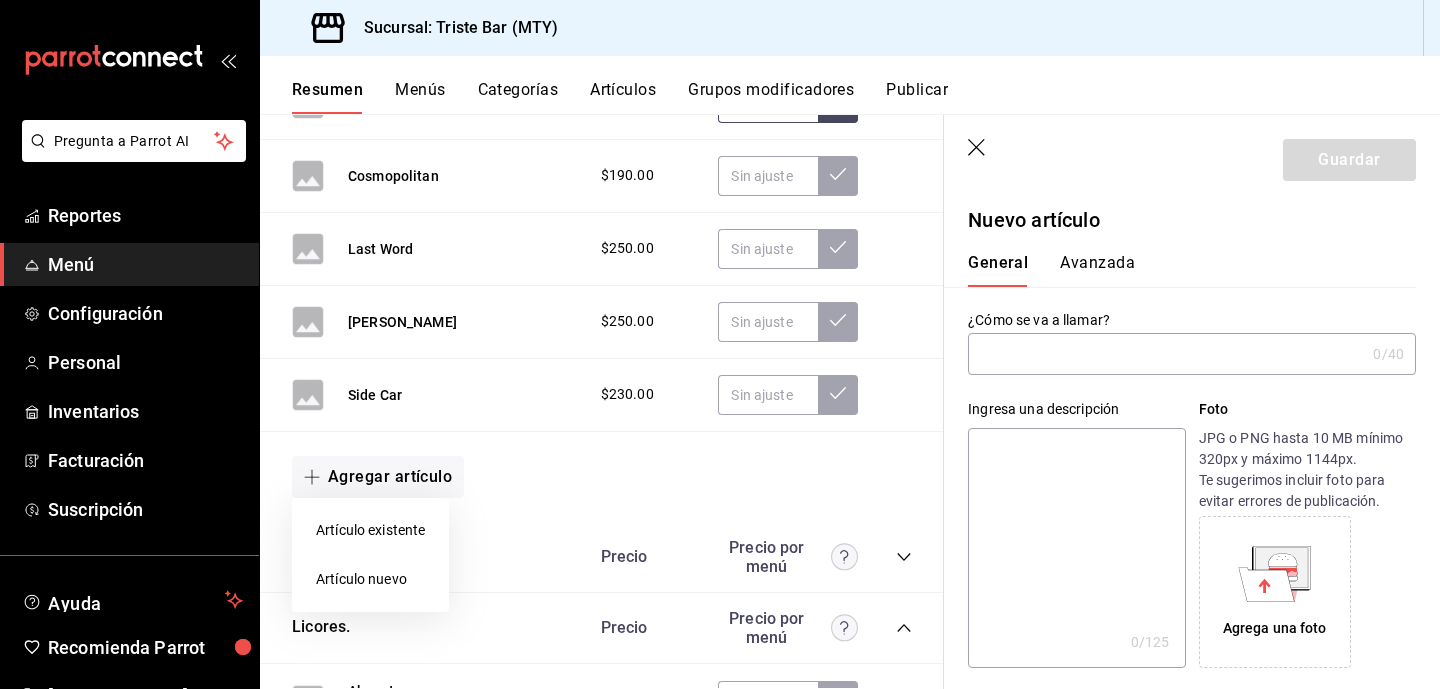 click on "Artículo nuevo" at bounding box center [370, 579] 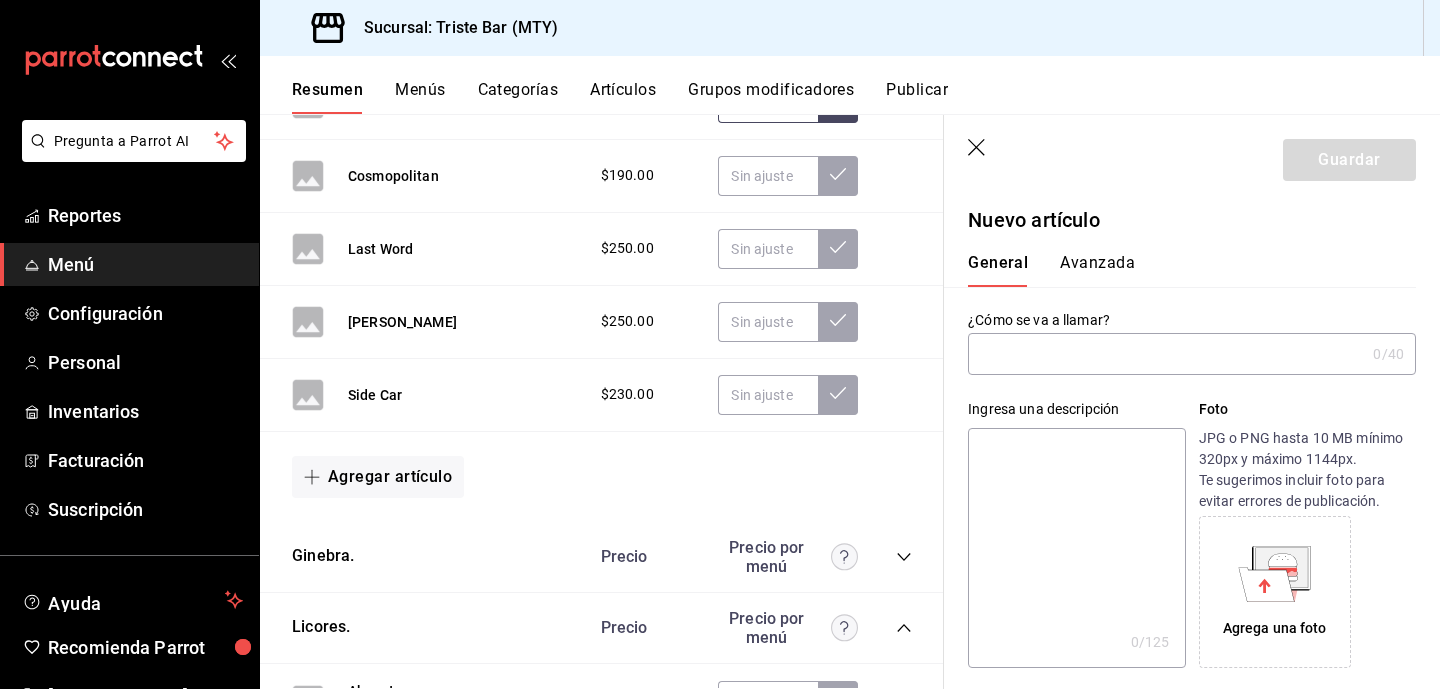 type on "AR-1752374452777" 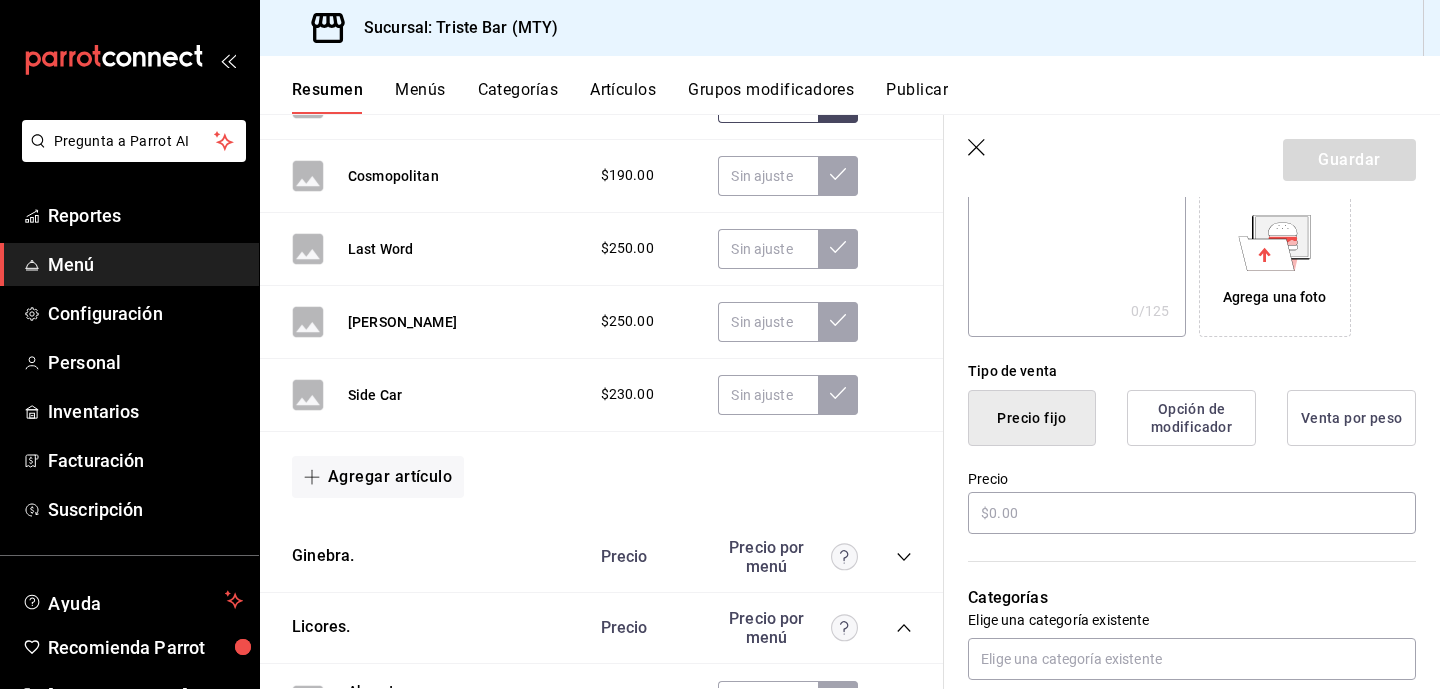 scroll, scrollTop: 345, scrollLeft: 0, axis: vertical 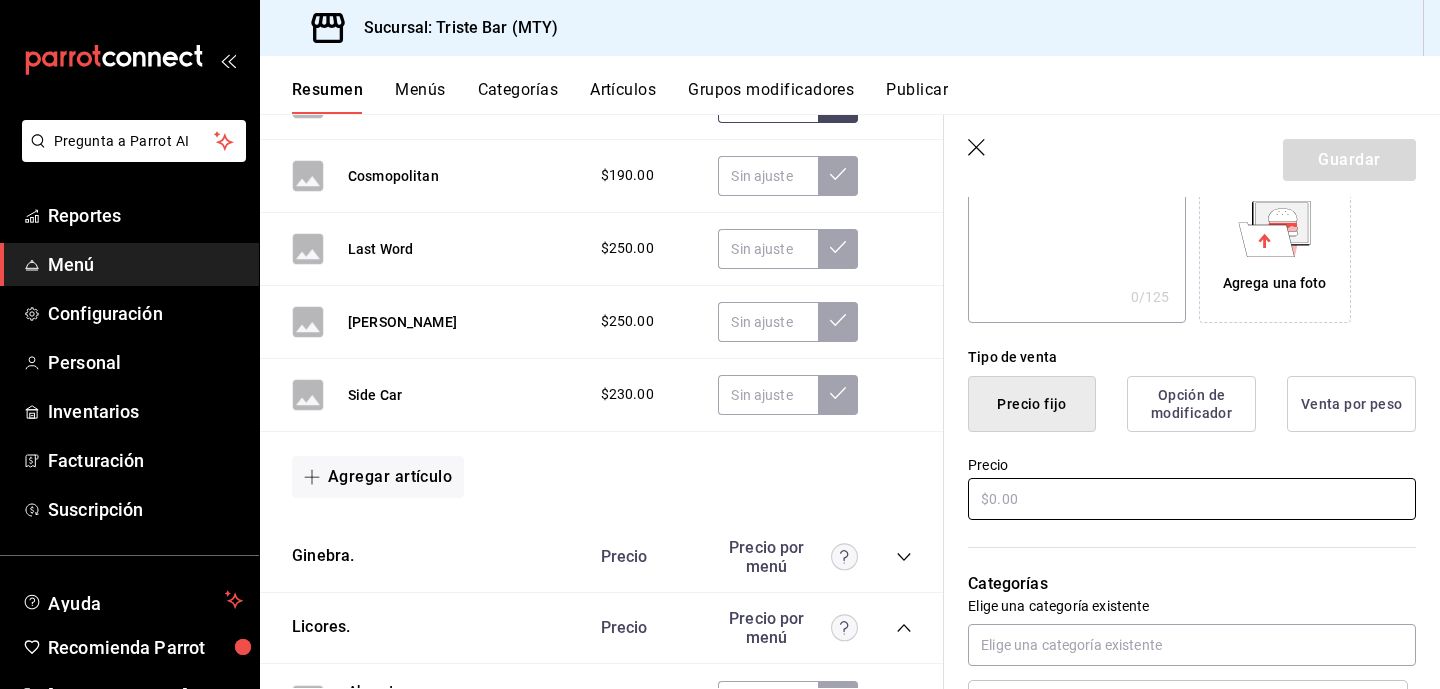 type on "Primo Spritz" 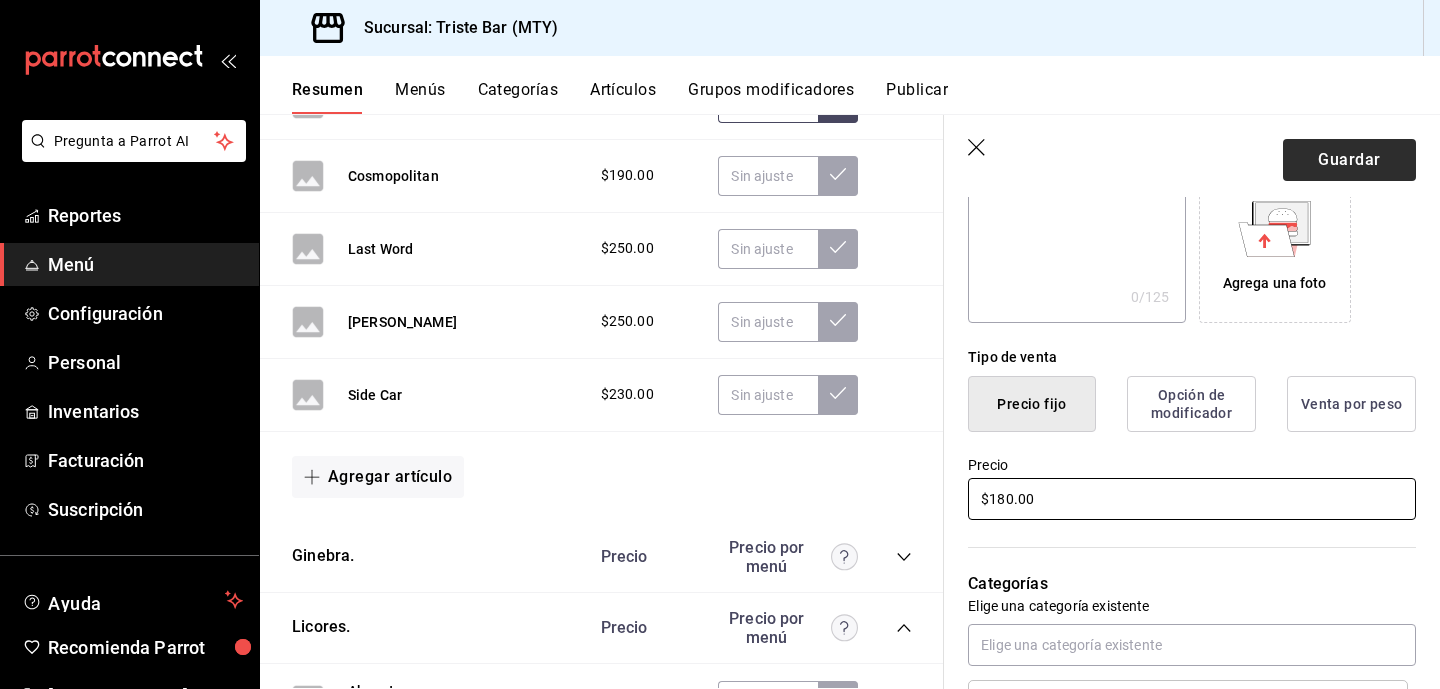 type on "$180.00" 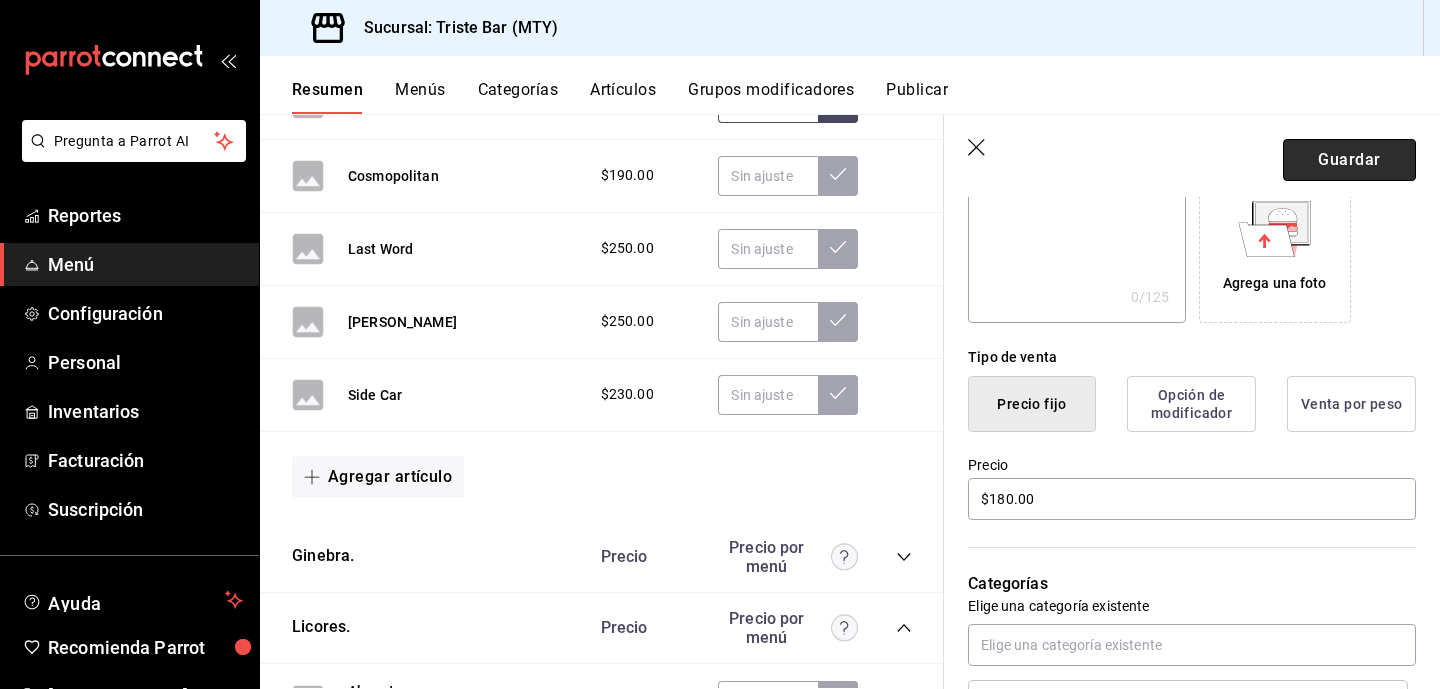 click on "Guardar" at bounding box center [1349, 160] 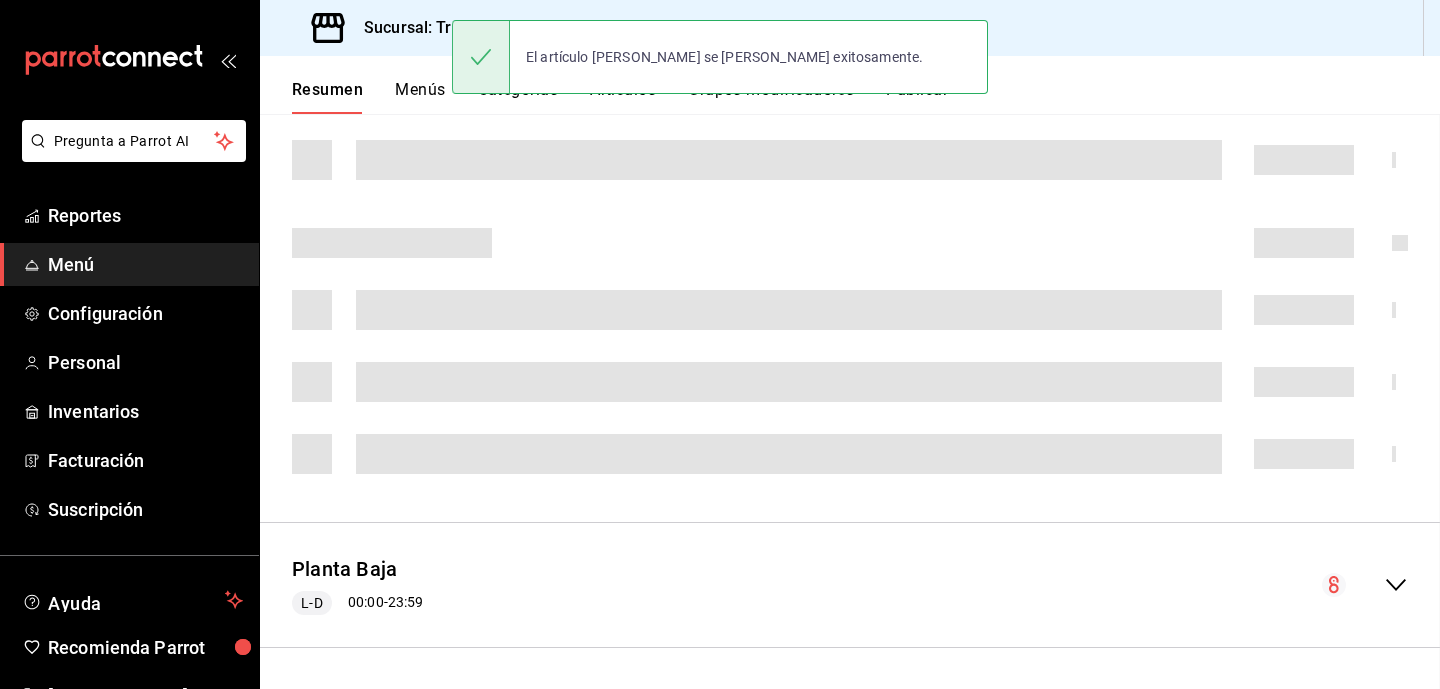 scroll, scrollTop: 0, scrollLeft: 0, axis: both 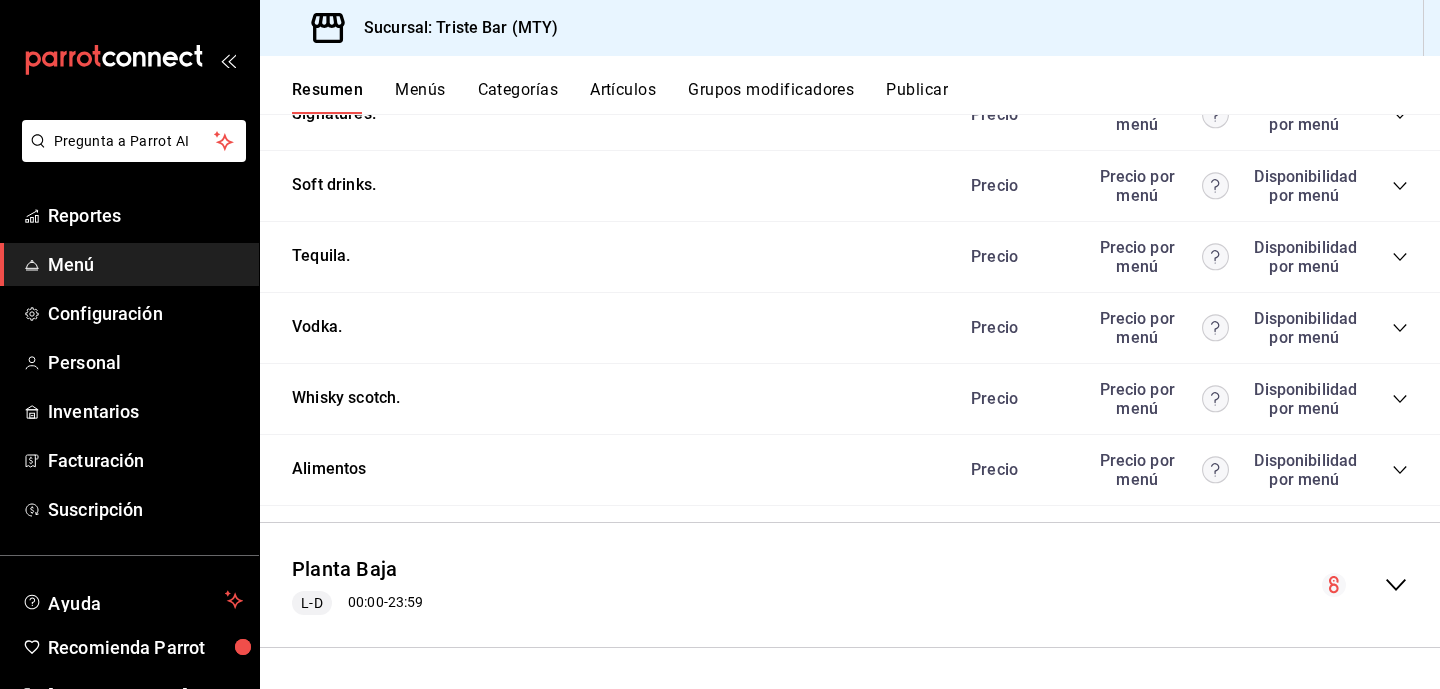 click 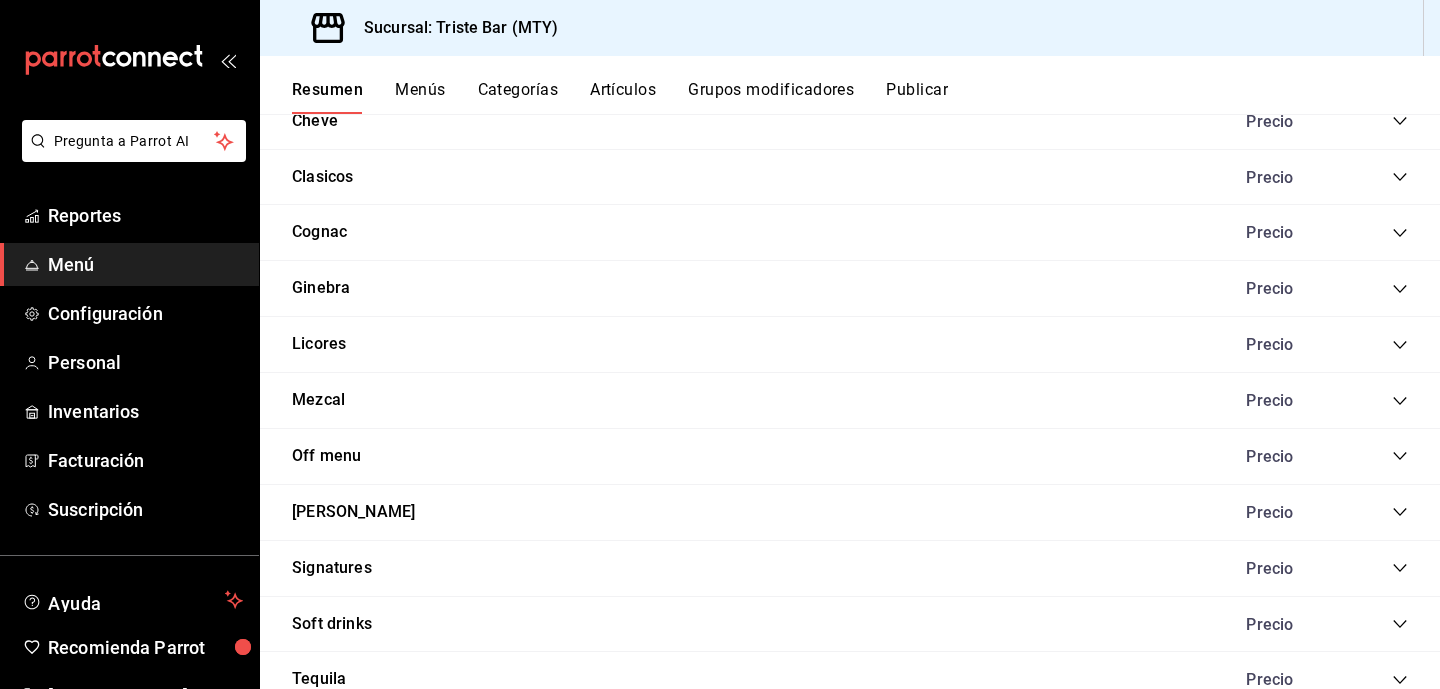 scroll, scrollTop: 3999, scrollLeft: 0, axis: vertical 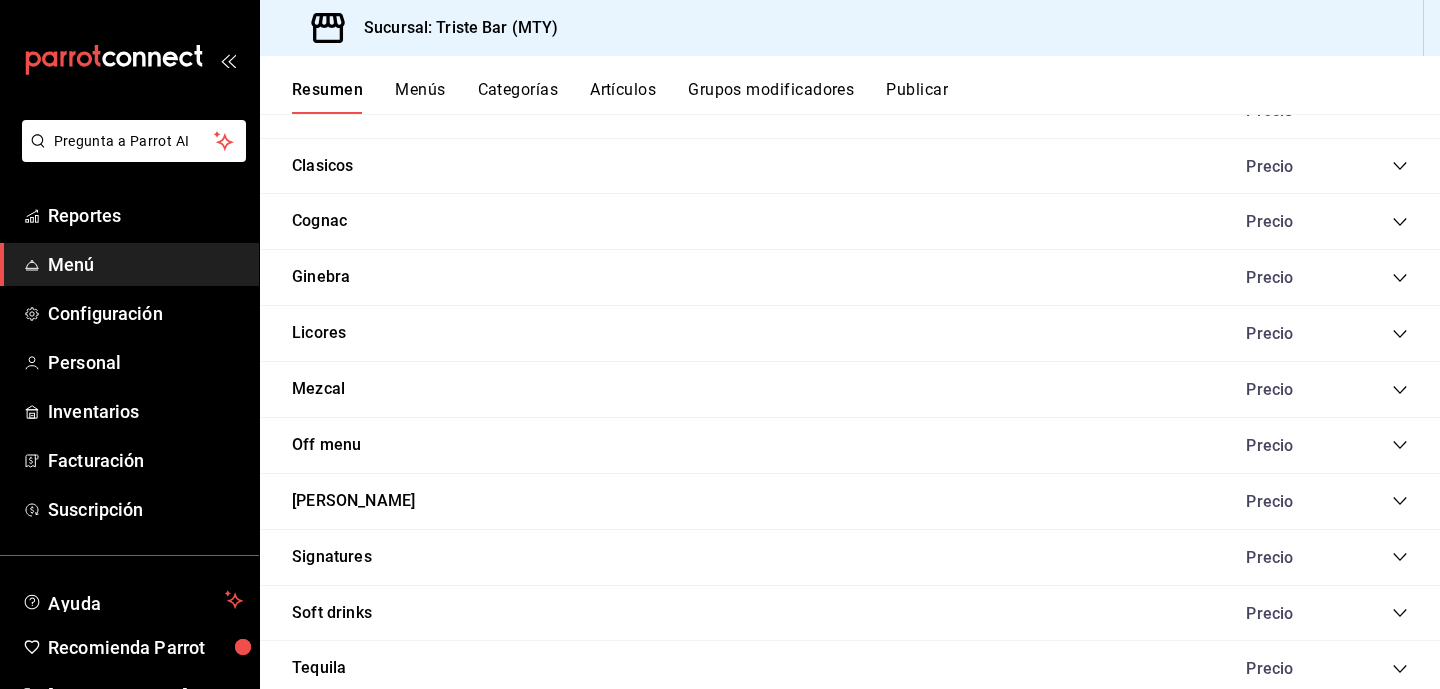 click 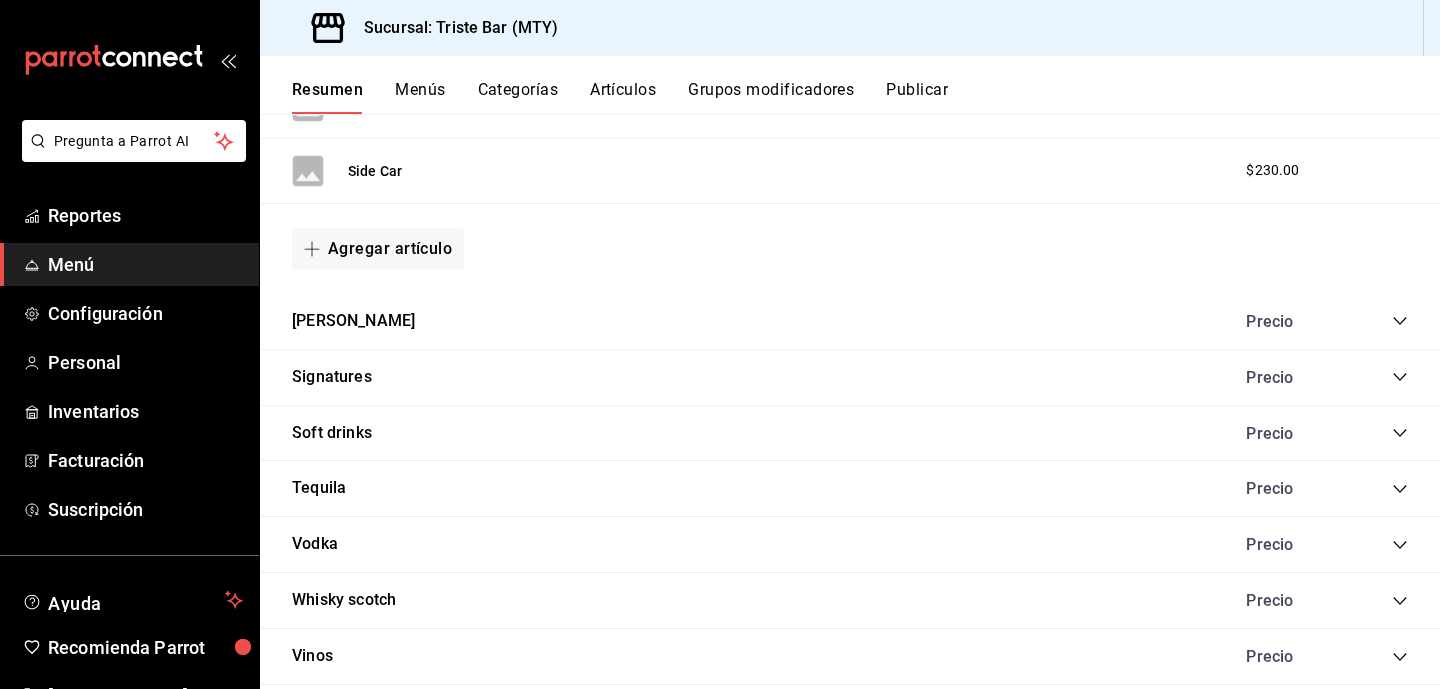 scroll, scrollTop: 5771, scrollLeft: 0, axis: vertical 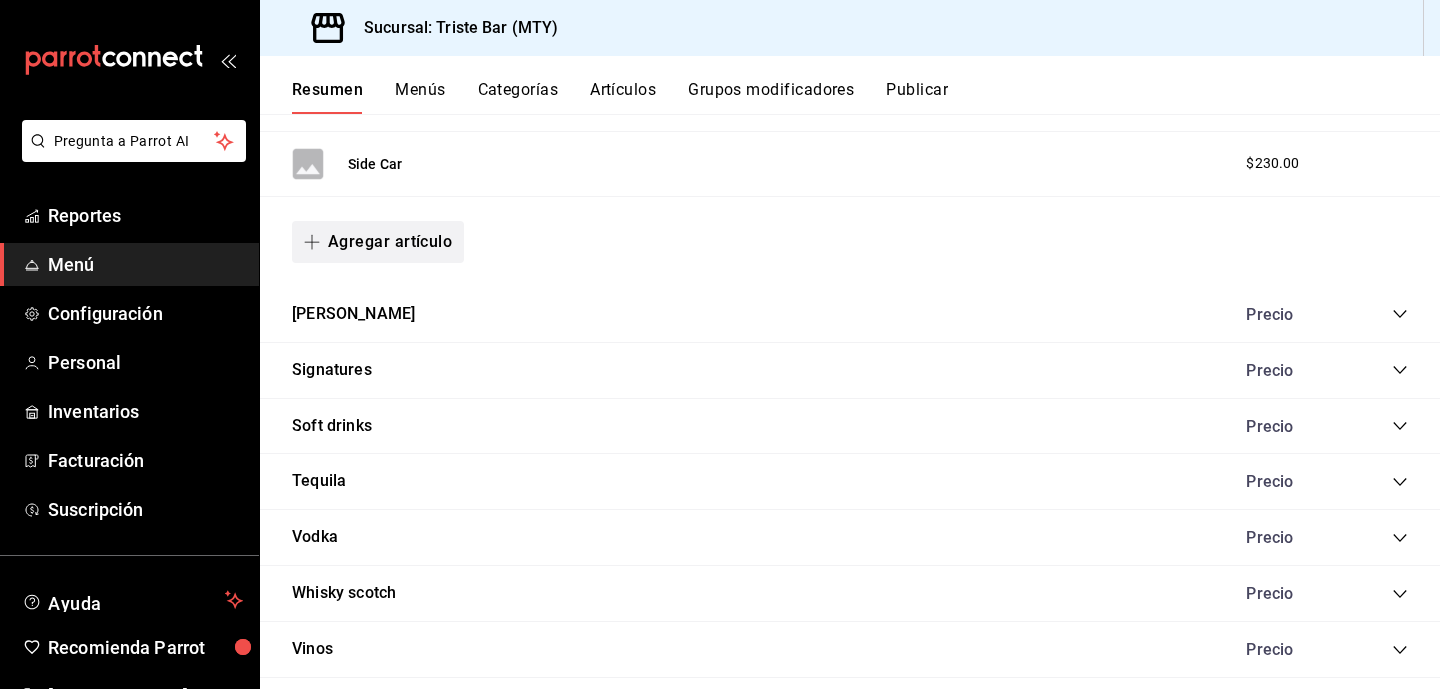 click on "Agregar artículo" at bounding box center (378, 242) 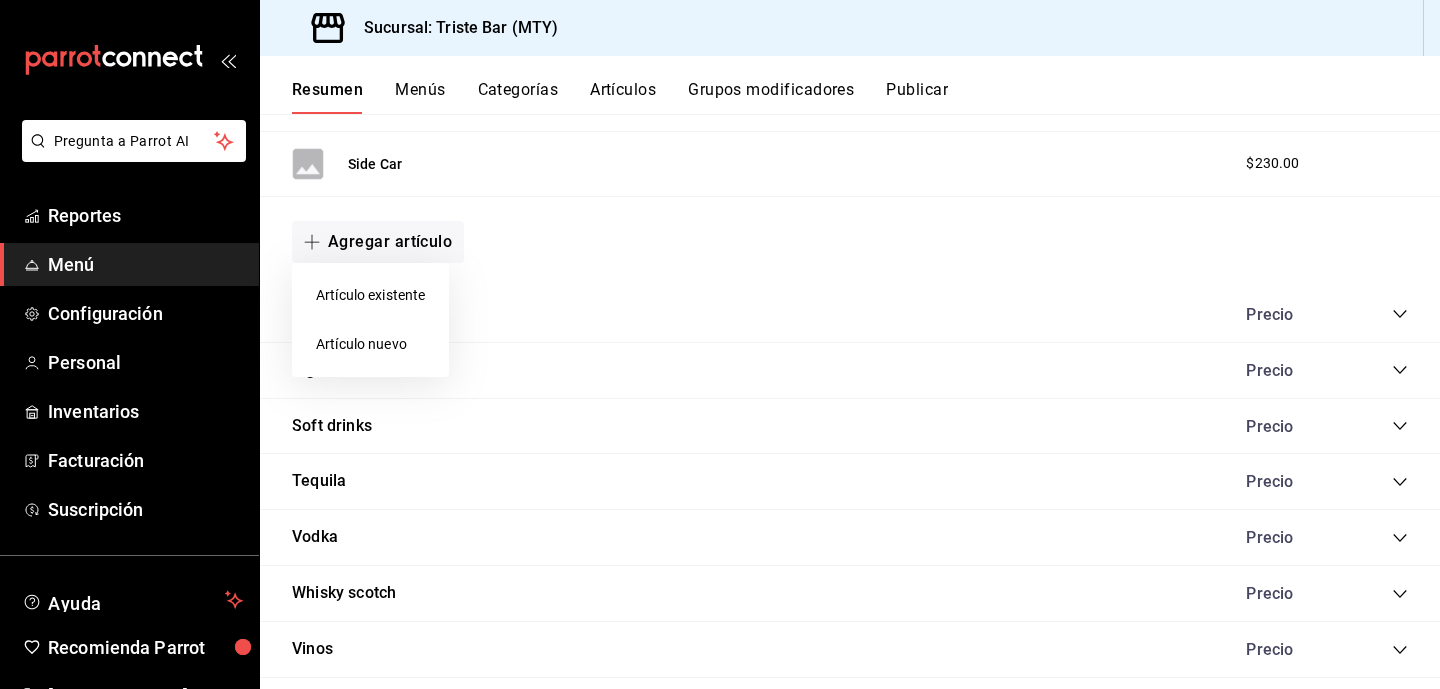 click on "Artículo nuevo" at bounding box center [370, 344] 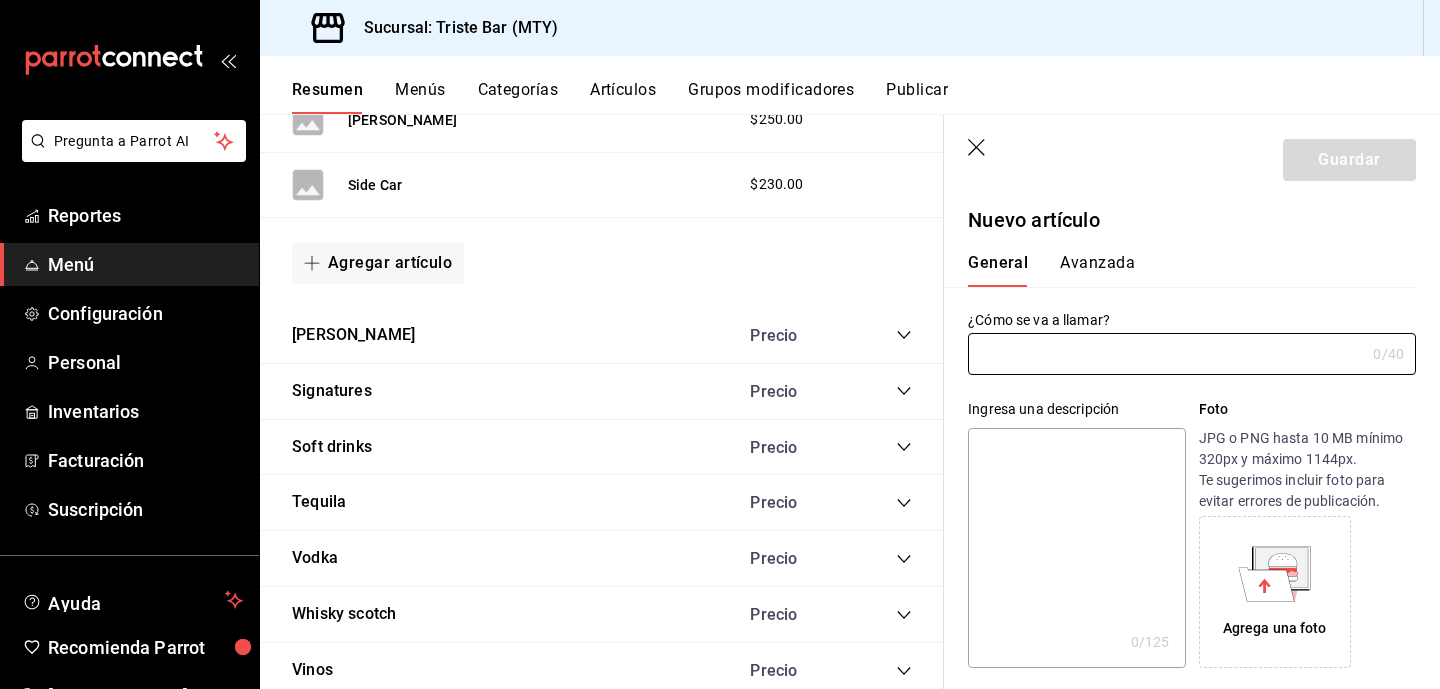 type on "AR-1752374577805" 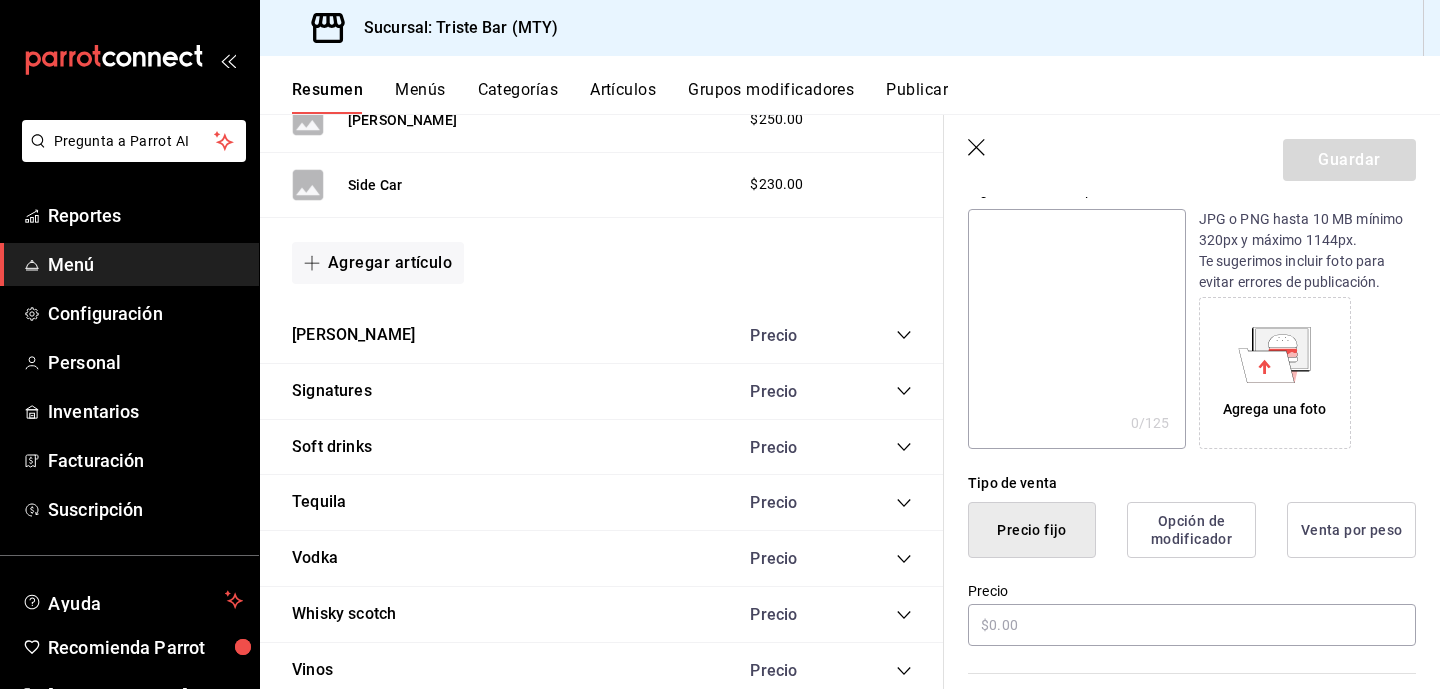 scroll, scrollTop: 221, scrollLeft: 0, axis: vertical 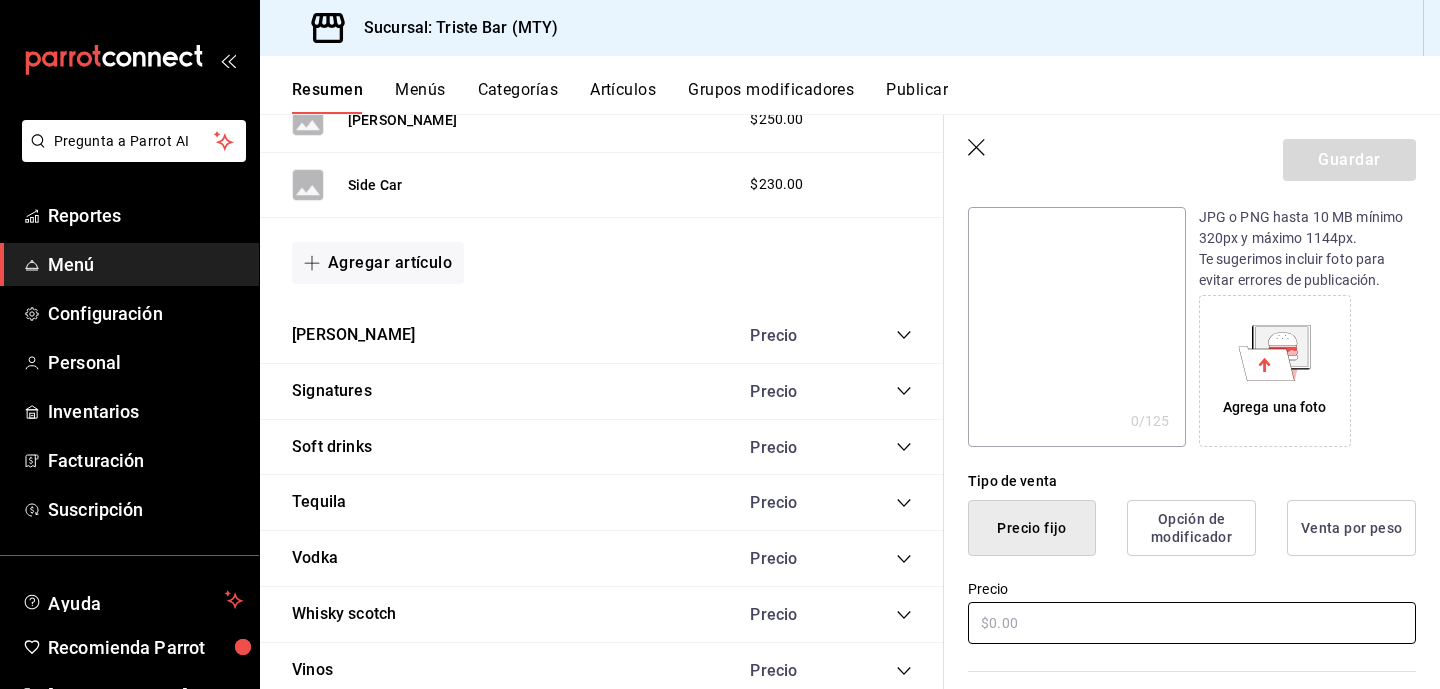 type on "Primo Spritz" 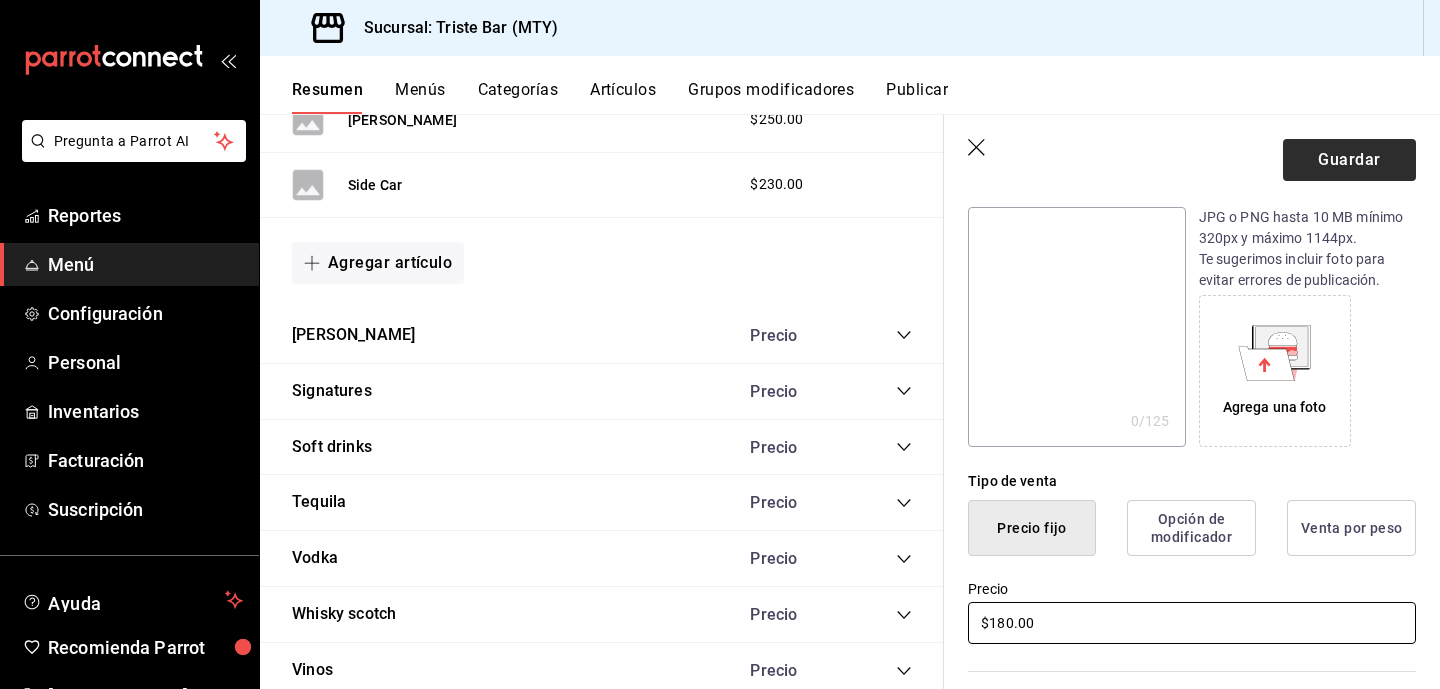 type on "$180.00" 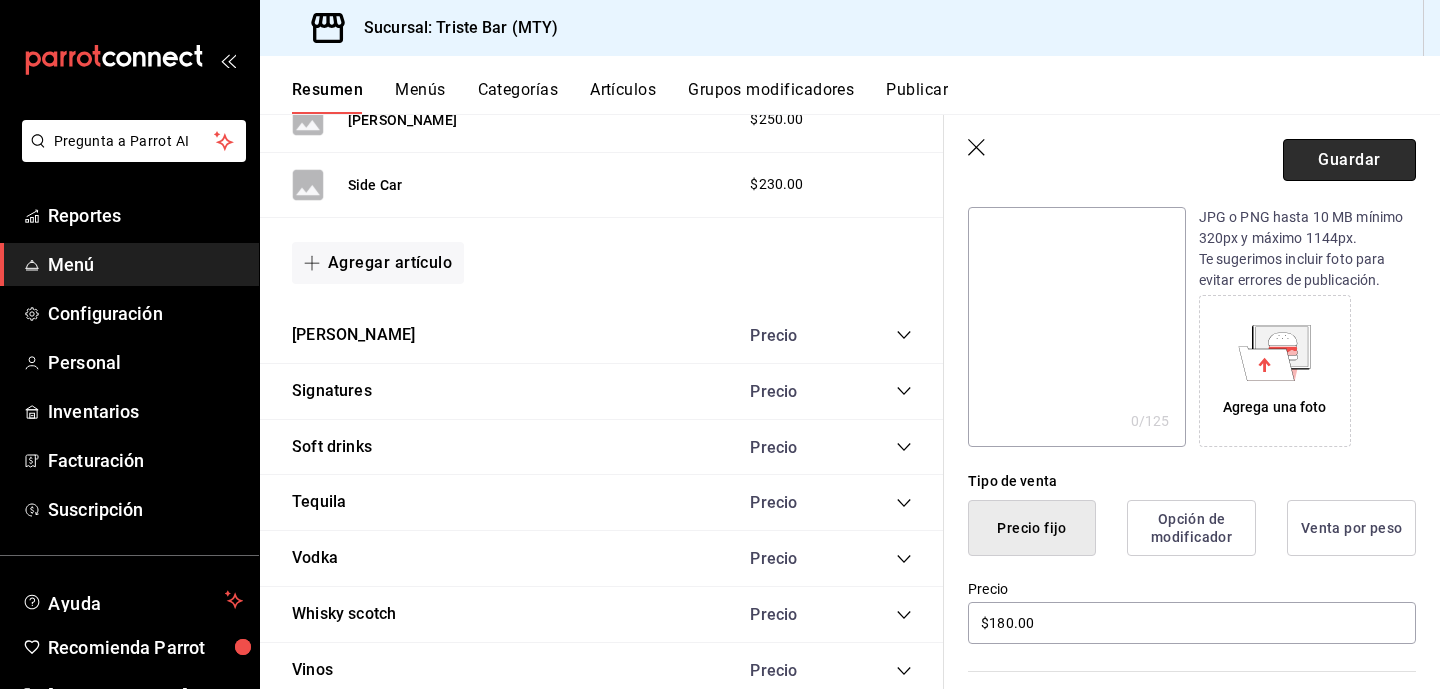 click on "Guardar" at bounding box center (1349, 160) 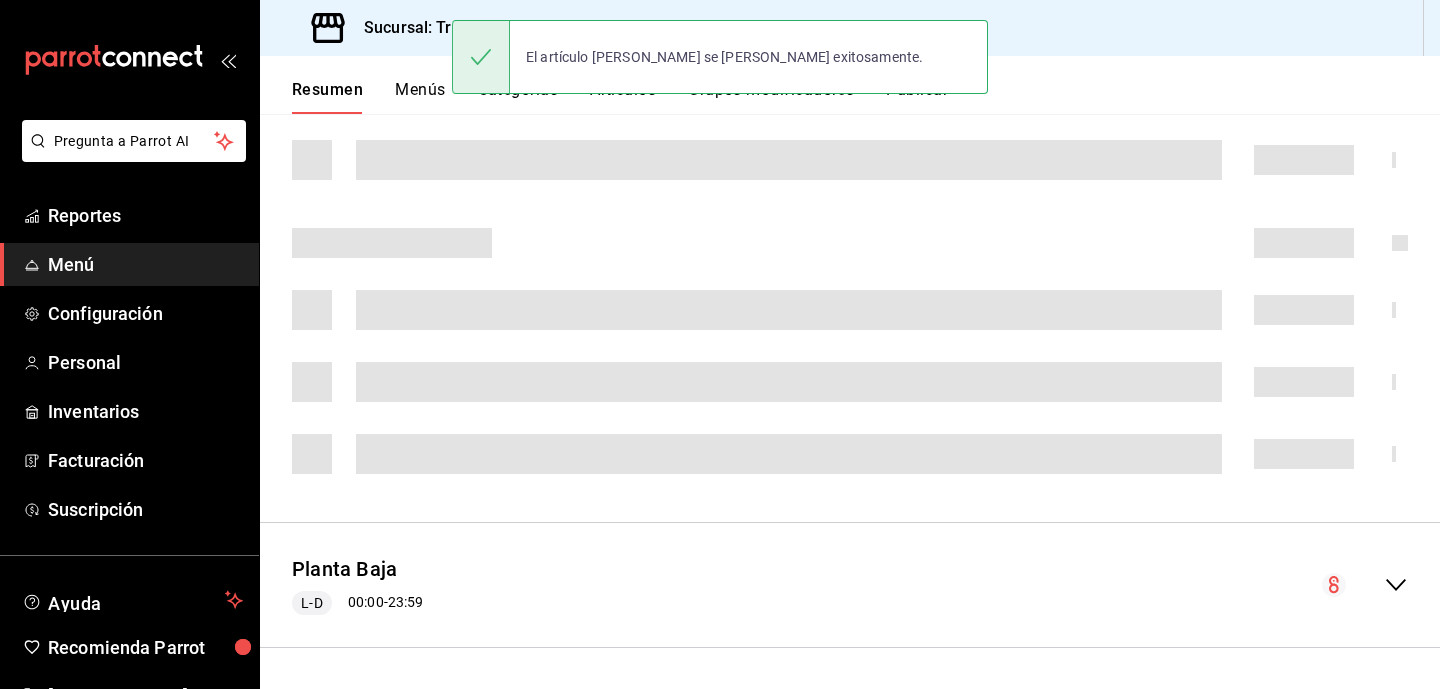 scroll, scrollTop: 0, scrollLeft: 0, axis: both 